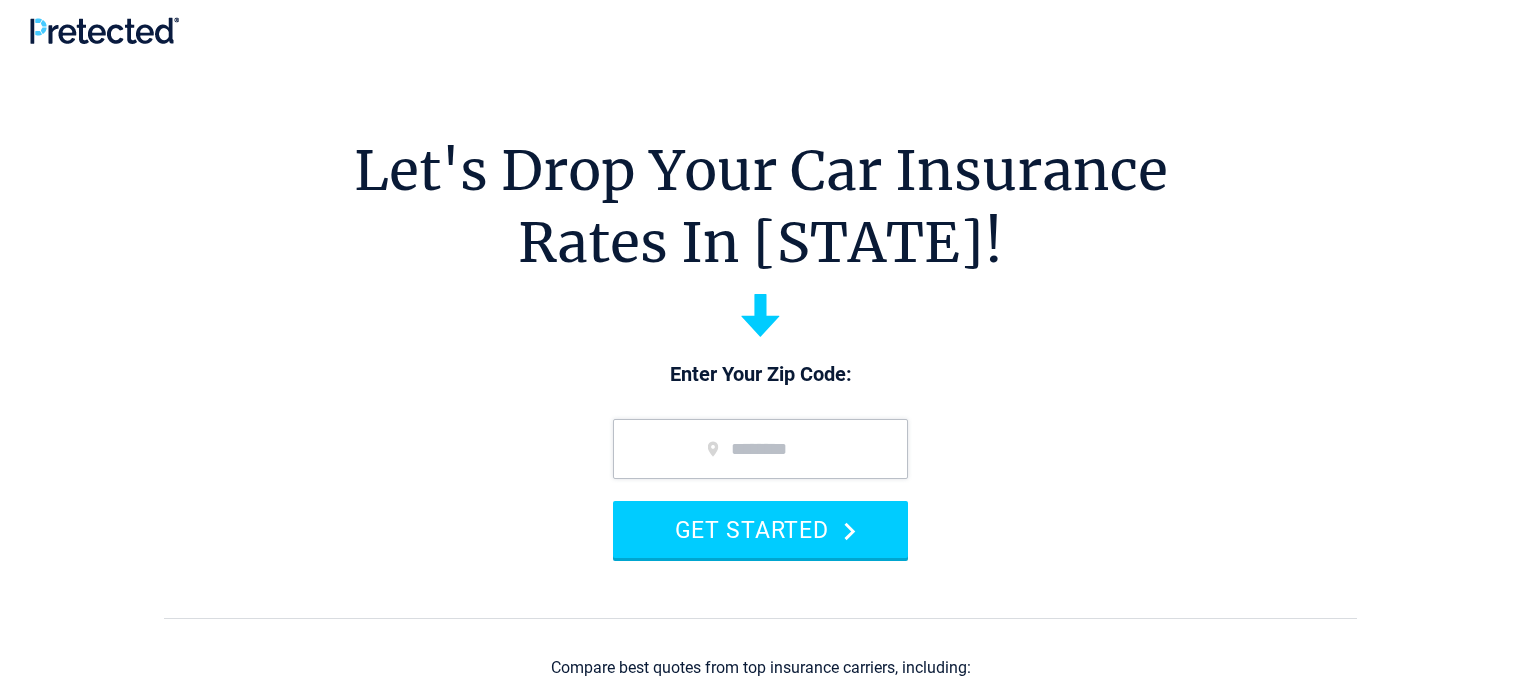 scroll, scrollTop: 0, scrollLeft: 0, axis: both 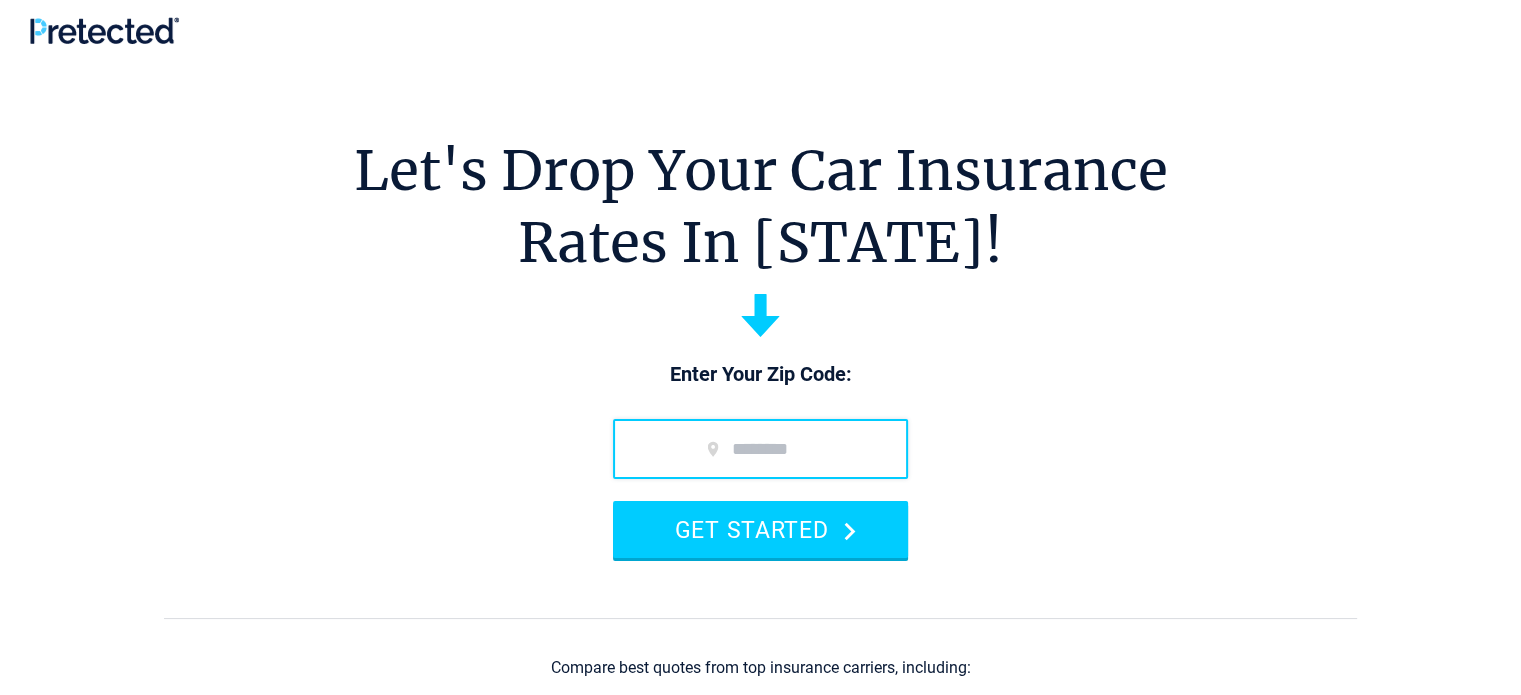 click at bounding box center [760, 449] 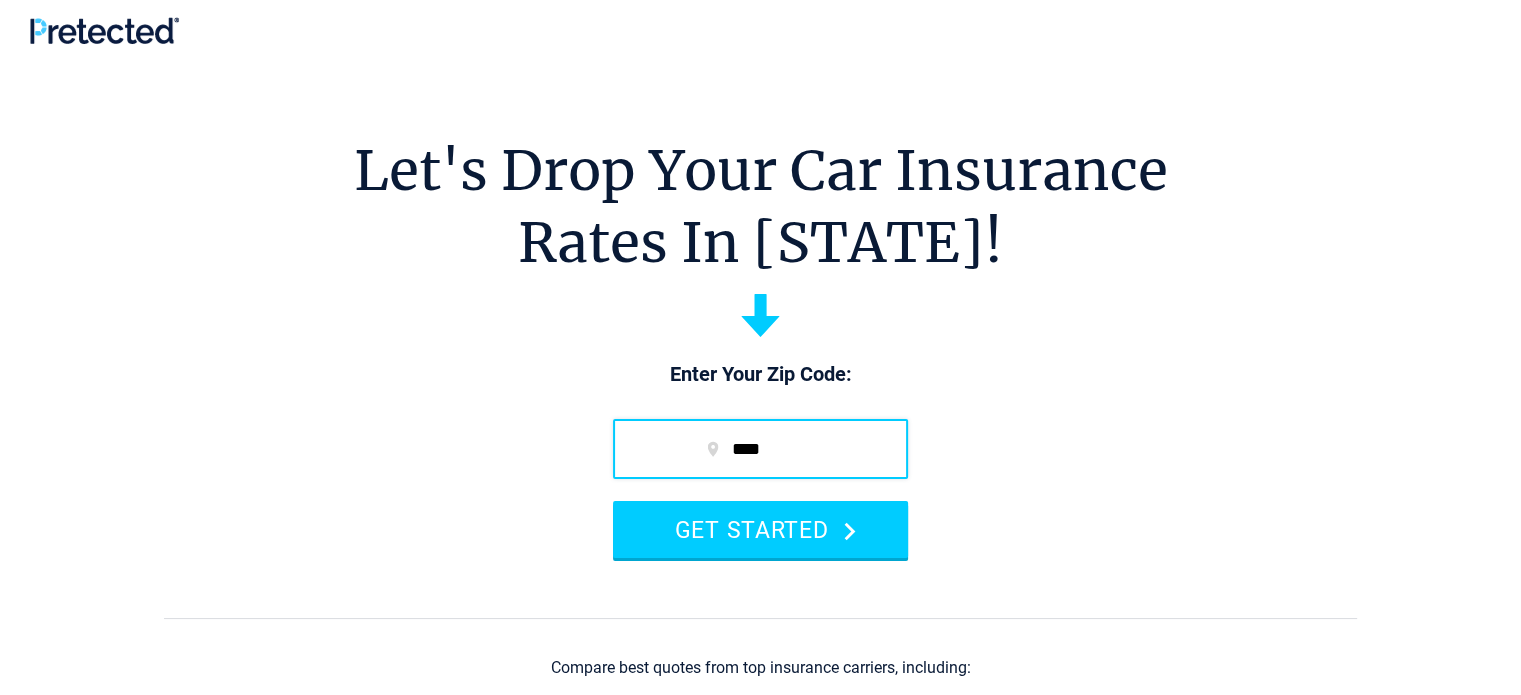 type on "*****" 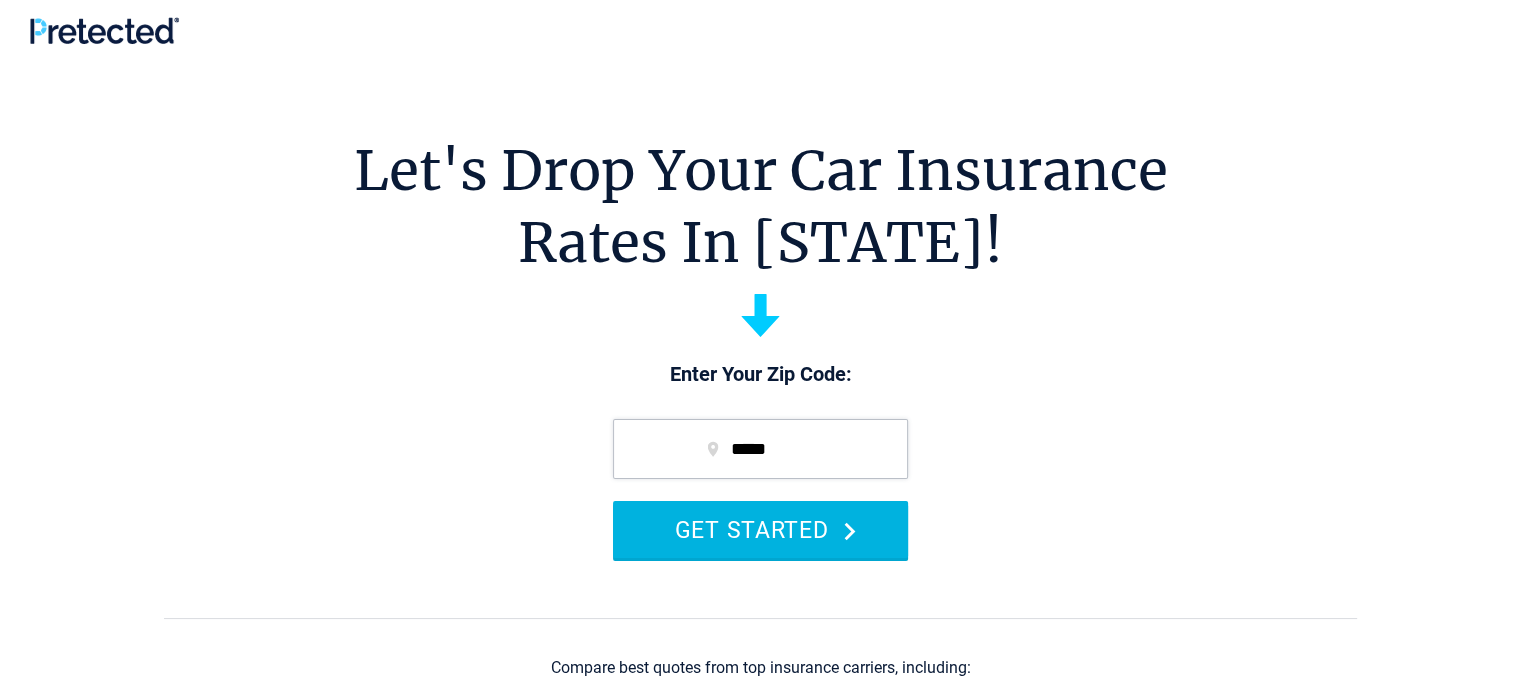 click on "GET STARTED" at bounding box center (760, 529) 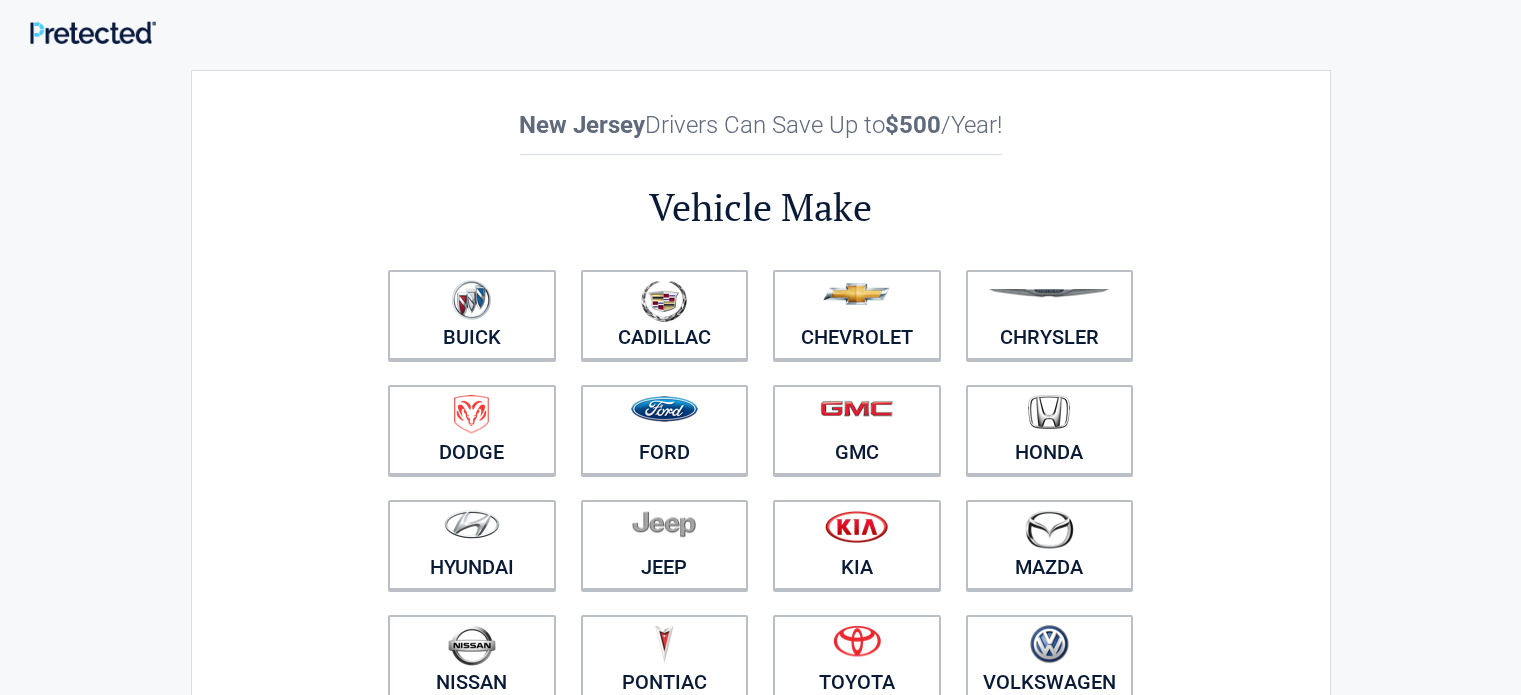scroll, scrollTop: 0, scrollLeft: 0, axis: both 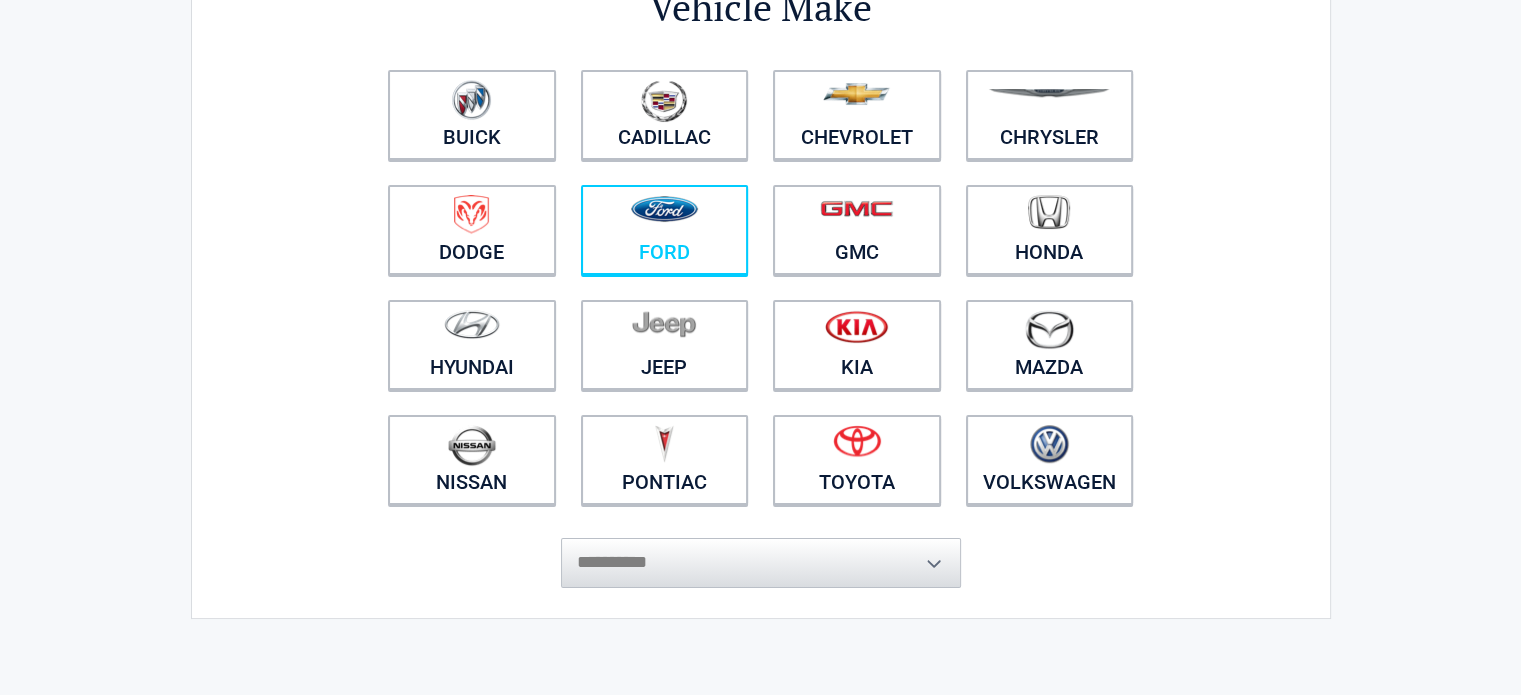 click at bounding box center (664, 209) 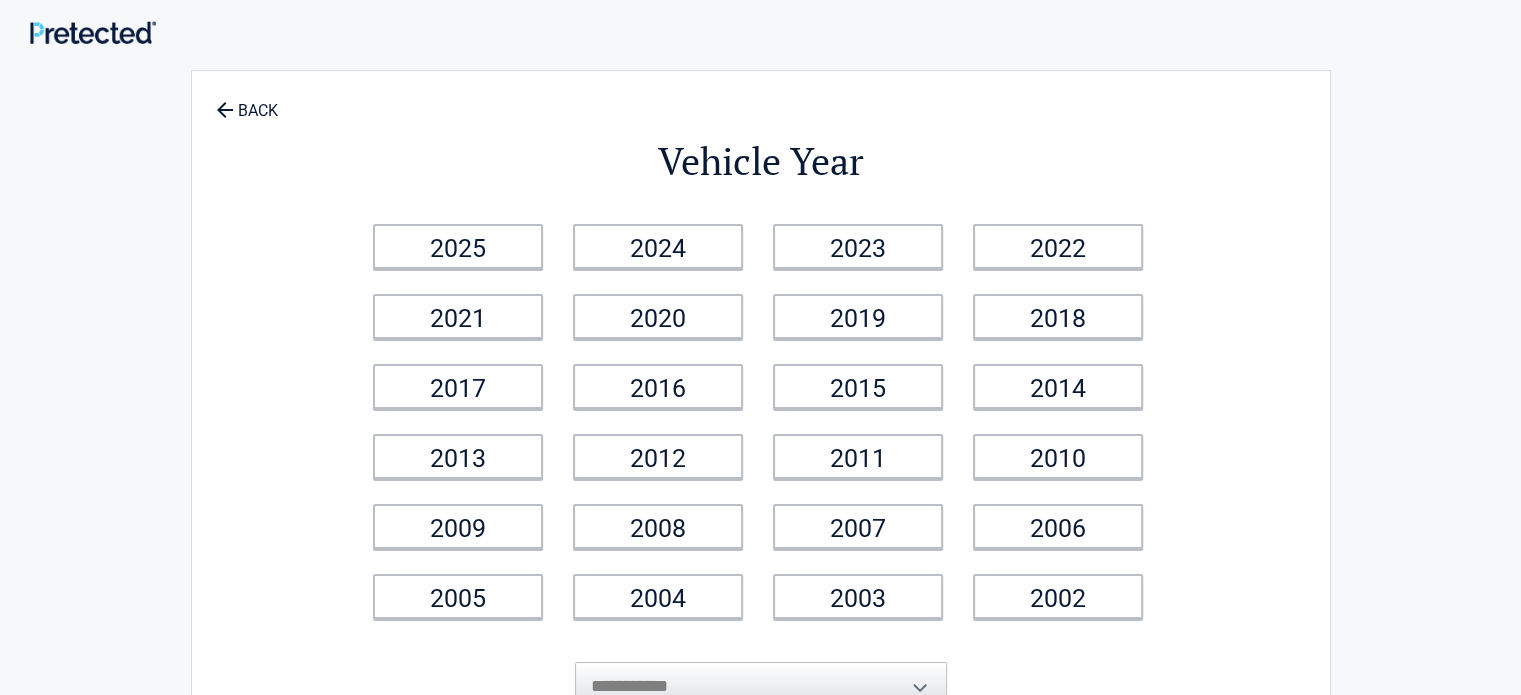 scroll, scrollTop: 0, scrollLeft: 0, axis: both 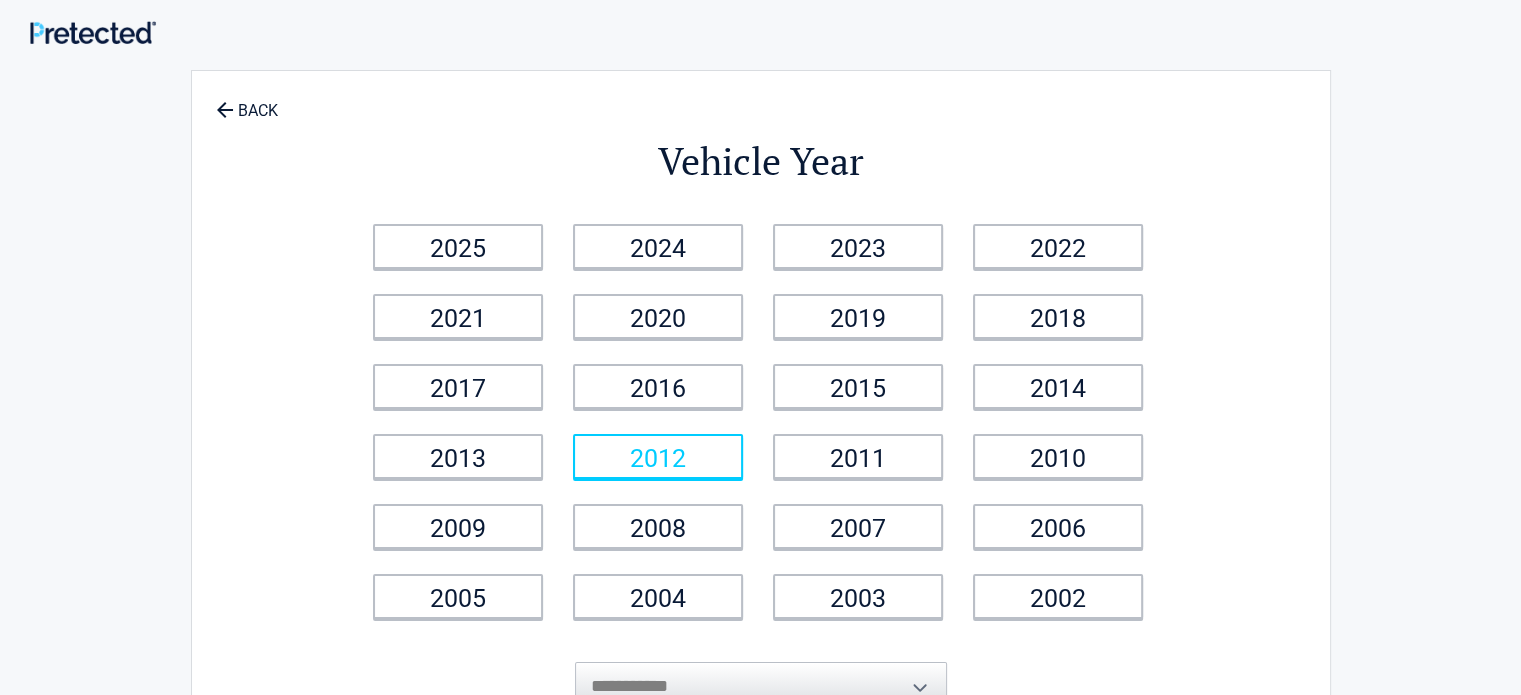 click on "2012" at bounding box center [658, 456] 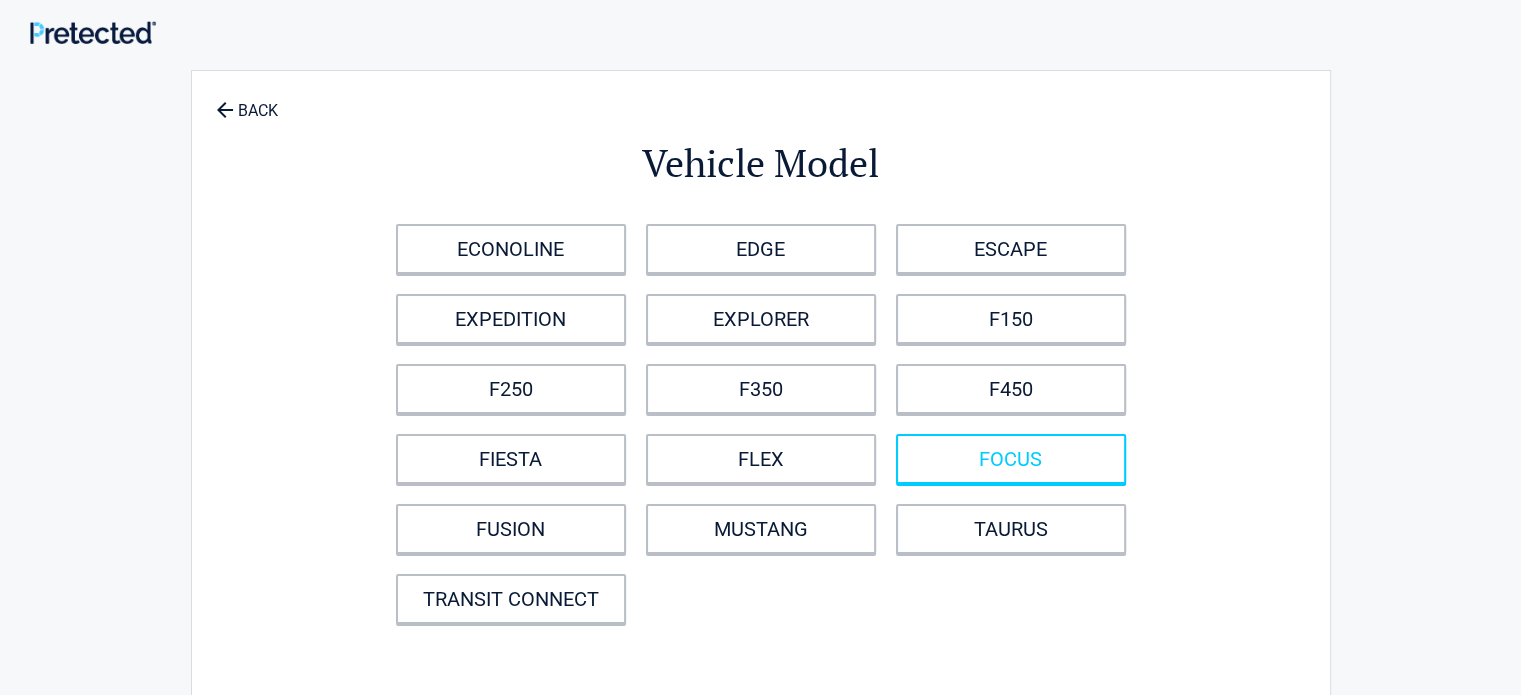 click on "FOCUS" at bounding box center (1011, 459) 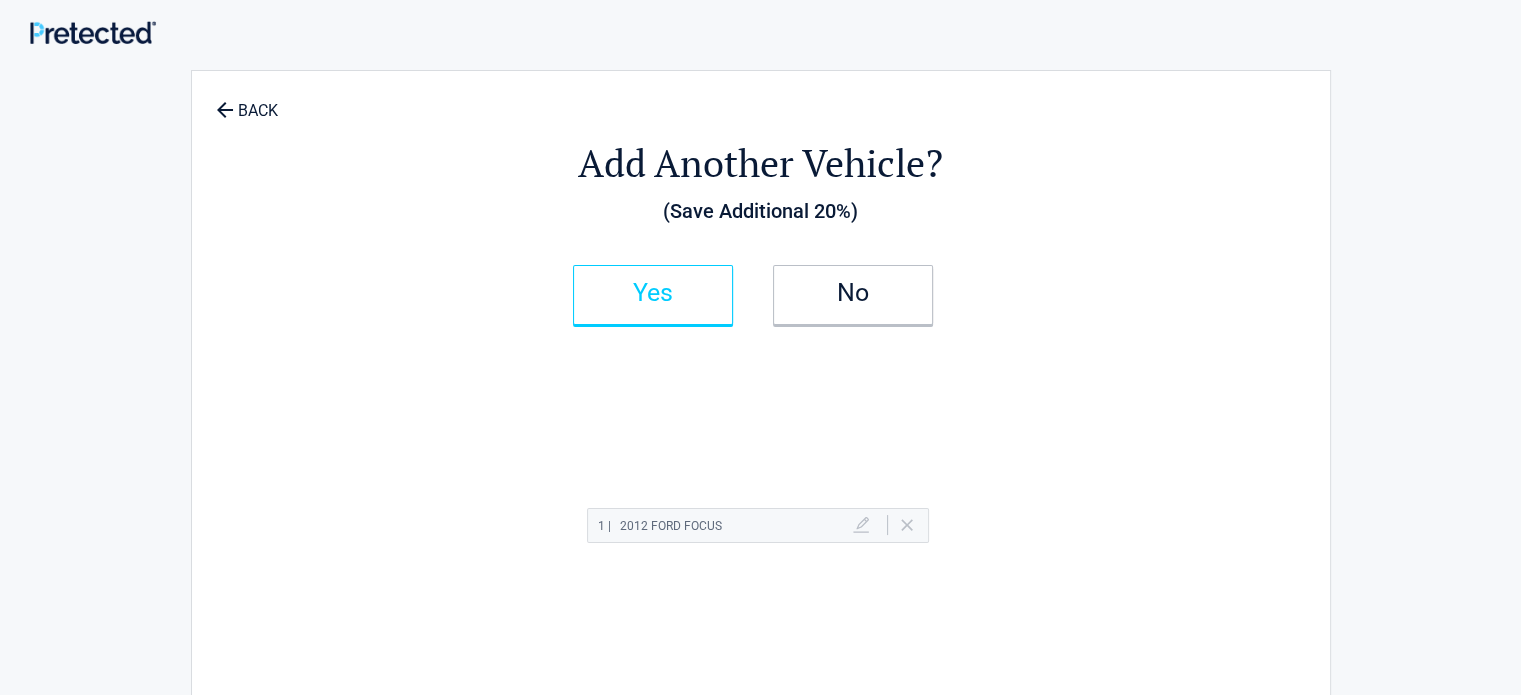 click on "No" at bounding box center (853, 293) 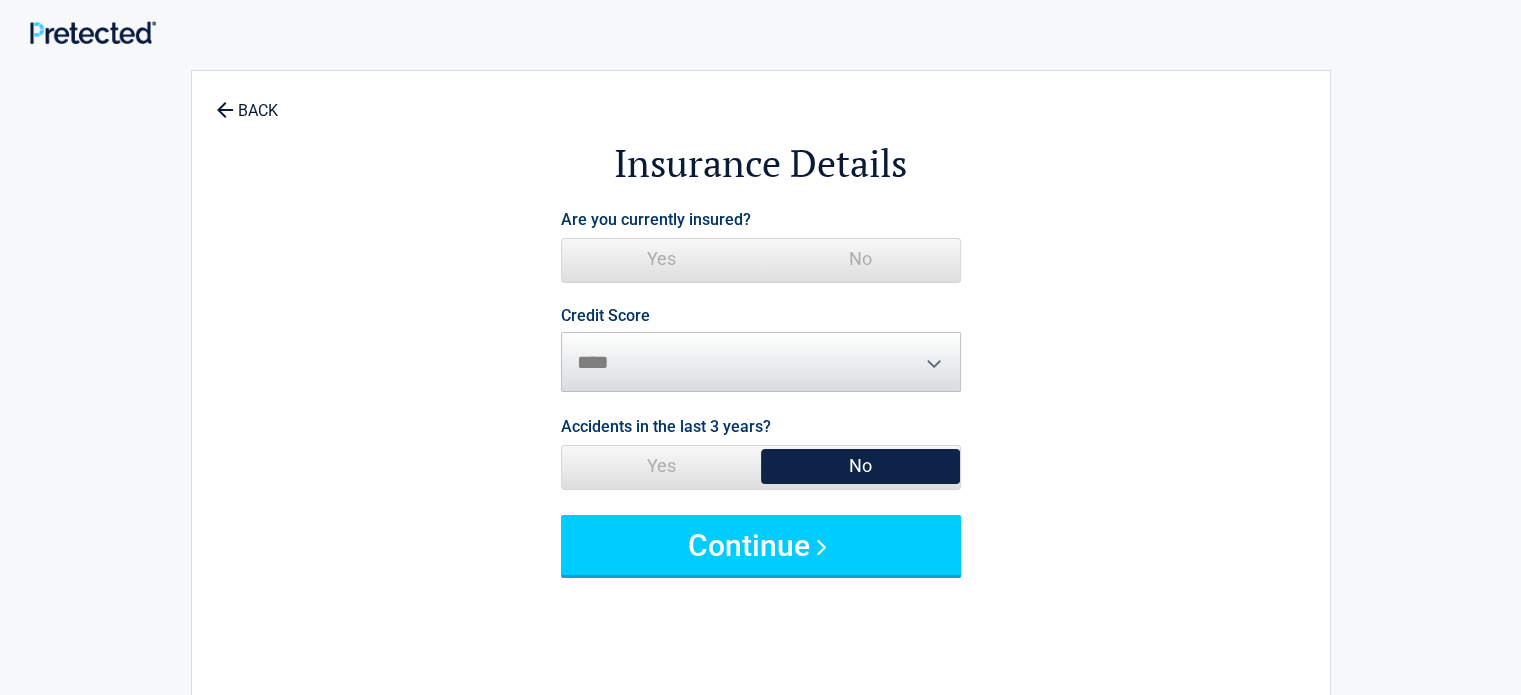 click on "Yes" at bounding box center (661, 259) 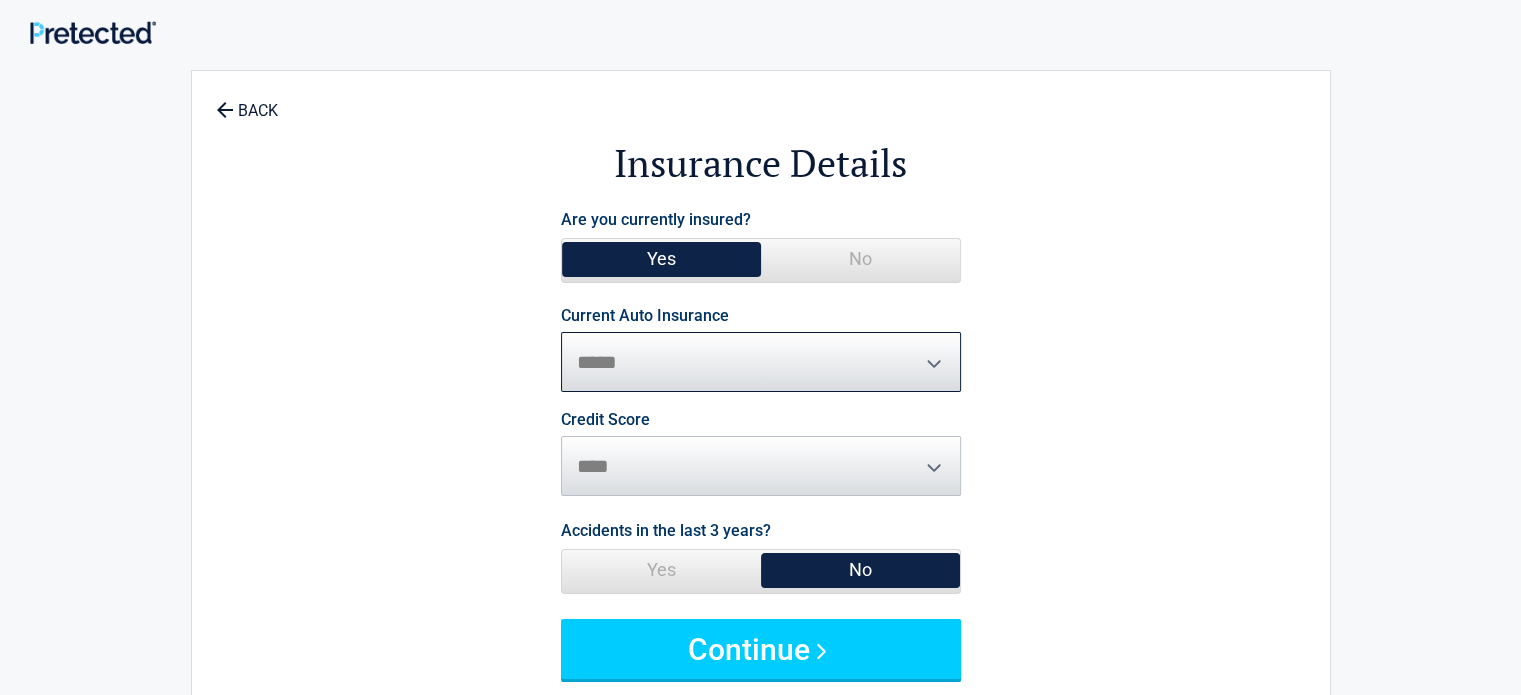 click on "**********" at bounding box center [761, 362] 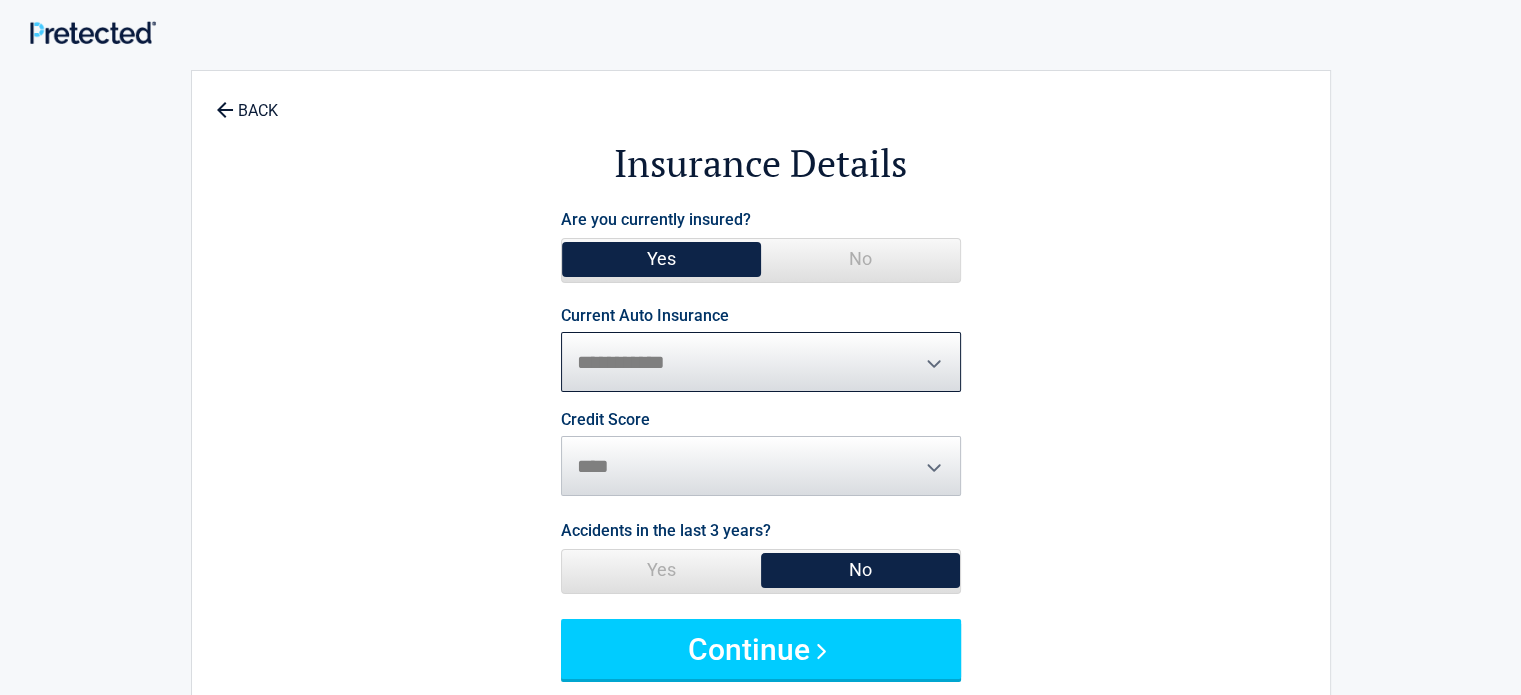 click on "**********" at bounding box center [761, 362] 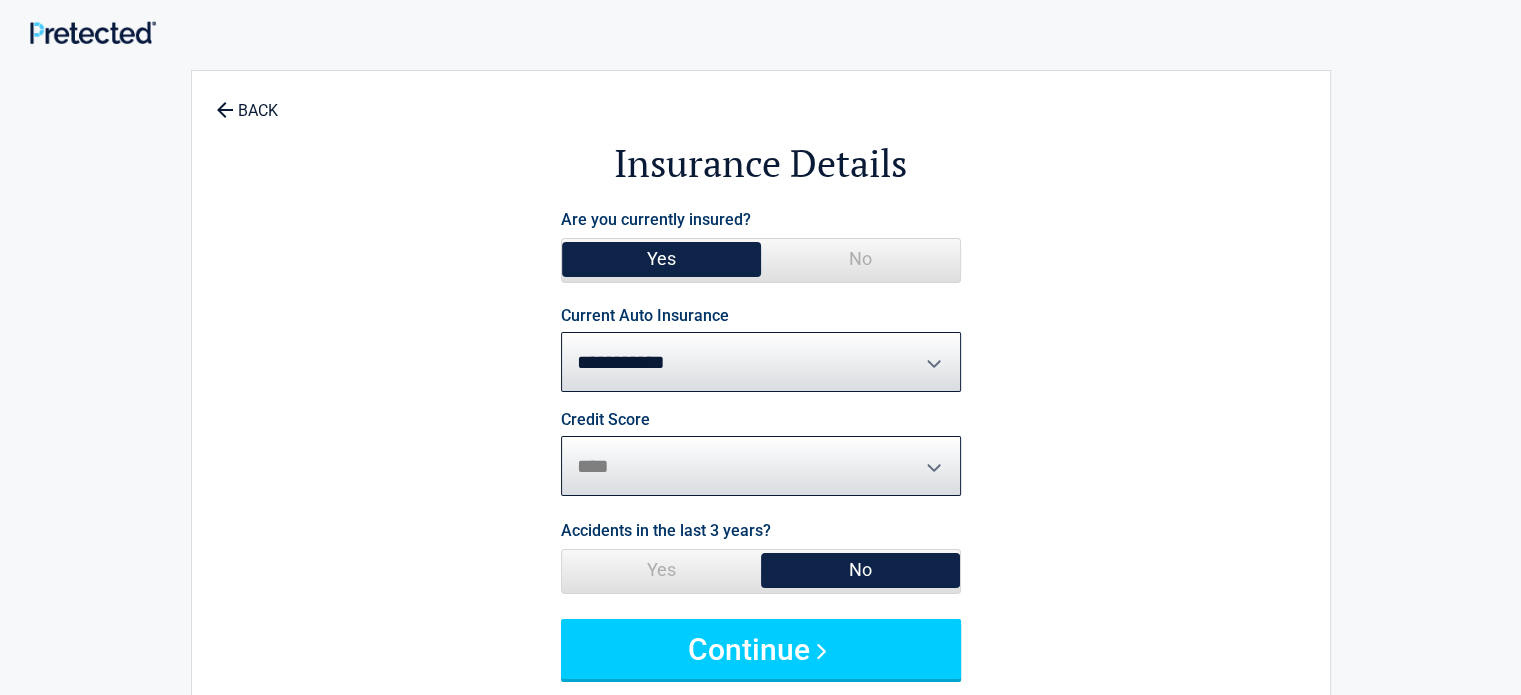 click on "*********
****
*******
****" at bounding box center [761, 466] 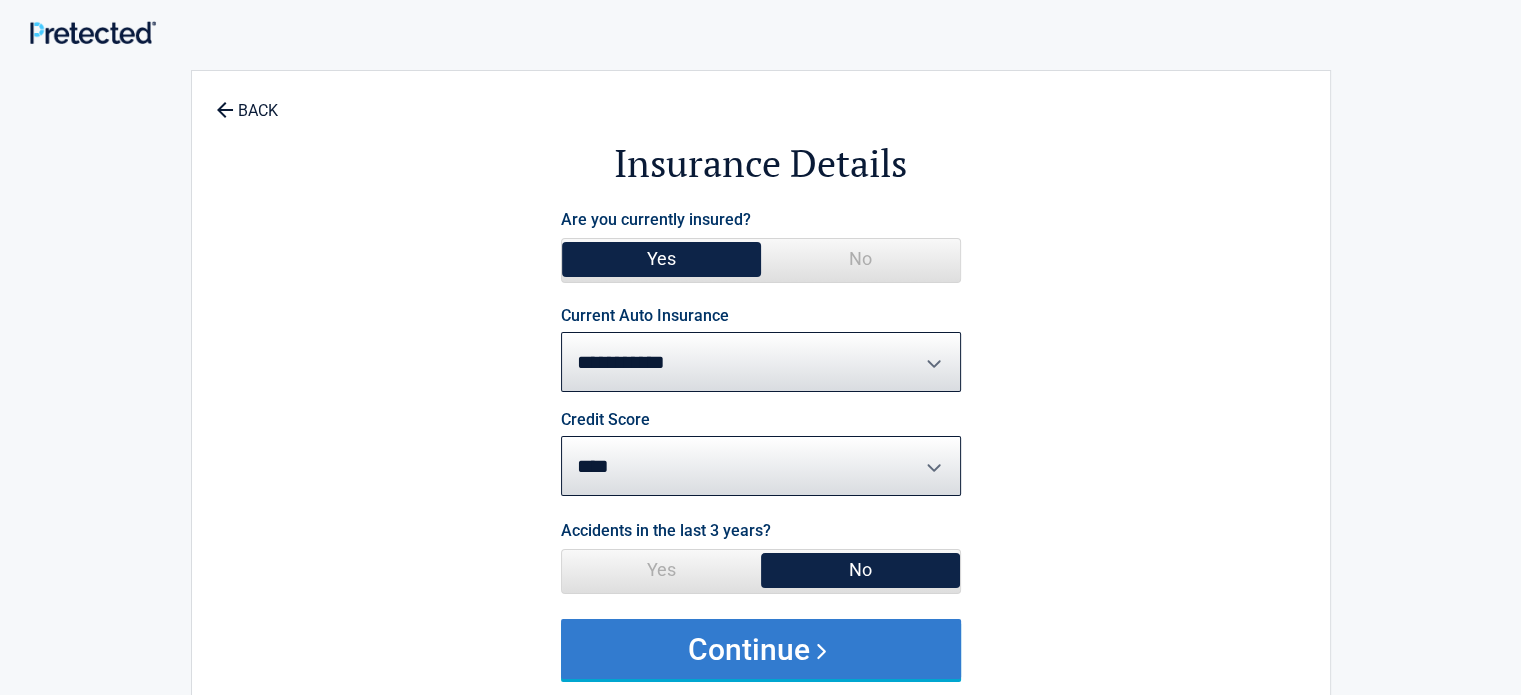 click on "Continue" at bounding box center [761, 649] 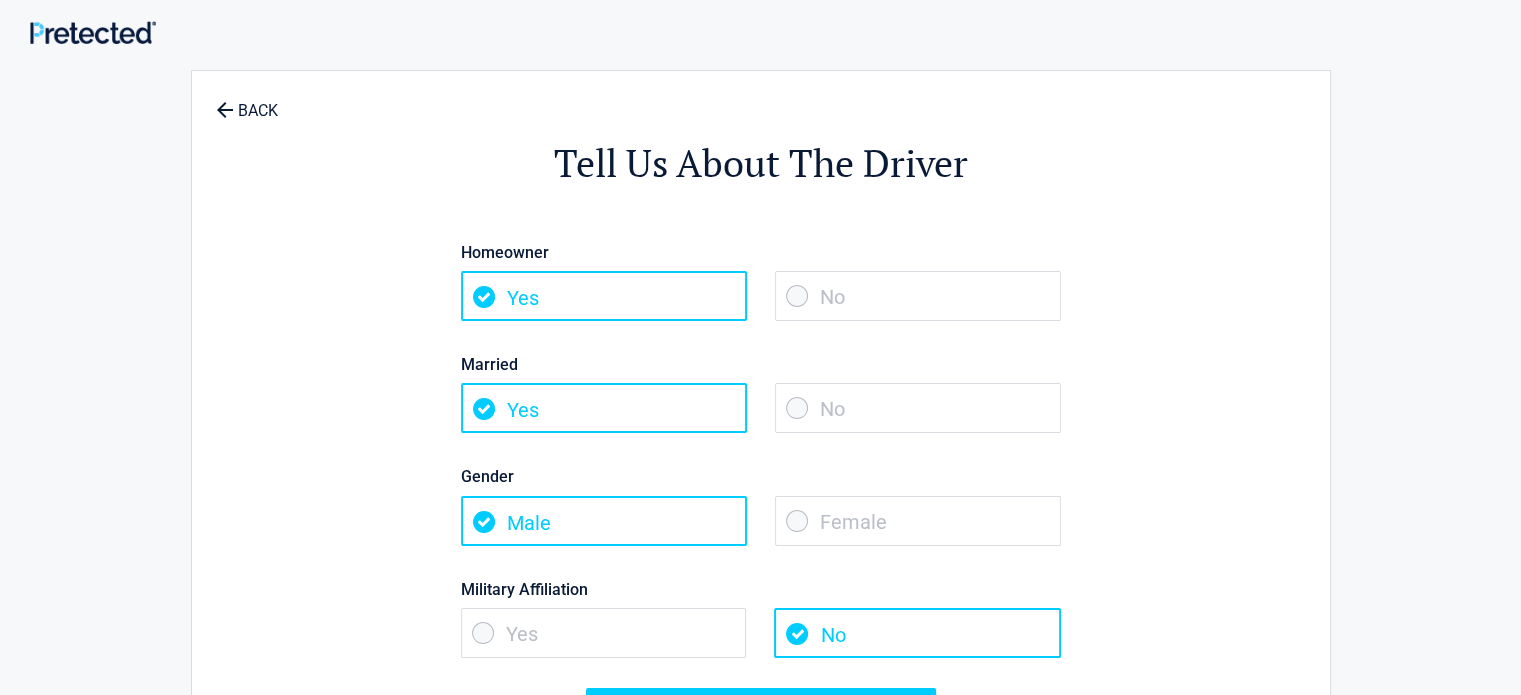 click on "No" at bounding box center (918, 296) 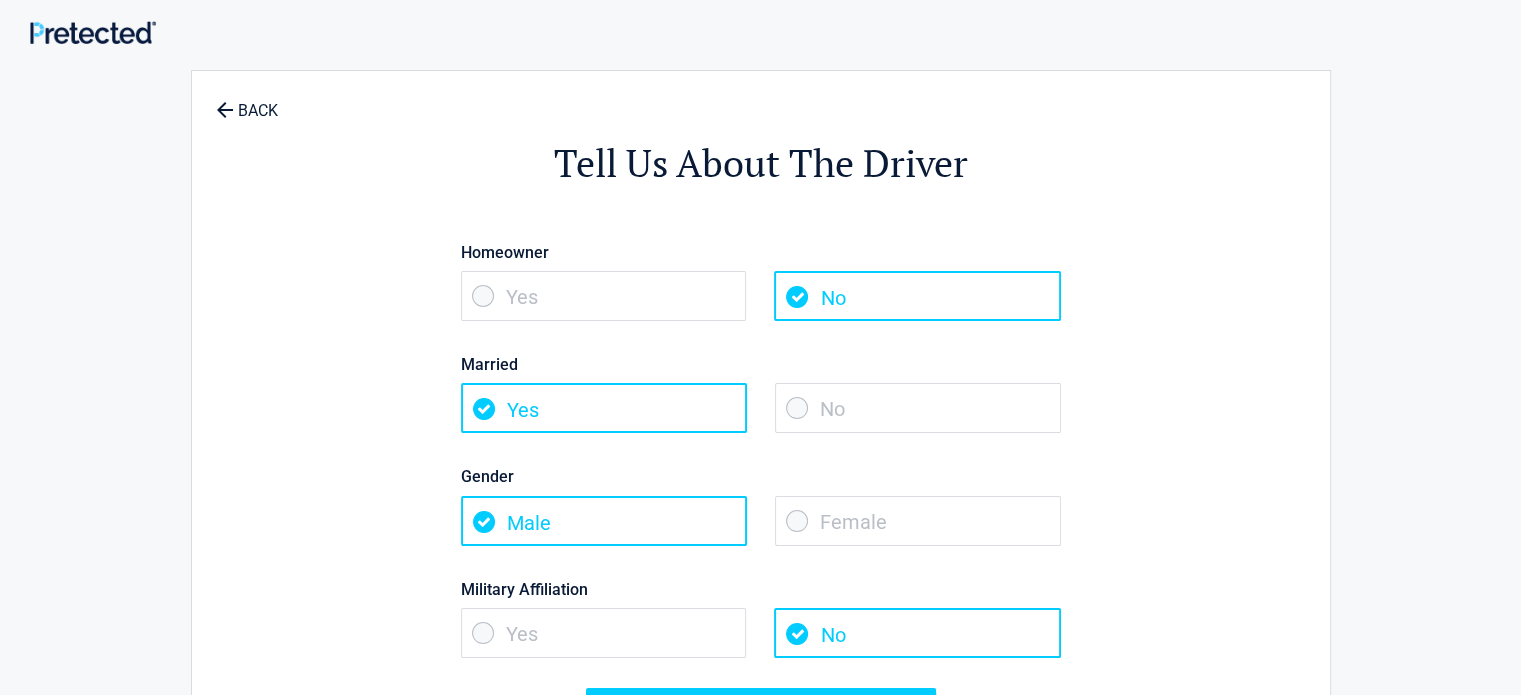 click on "No" at bounding box center (918, 408) 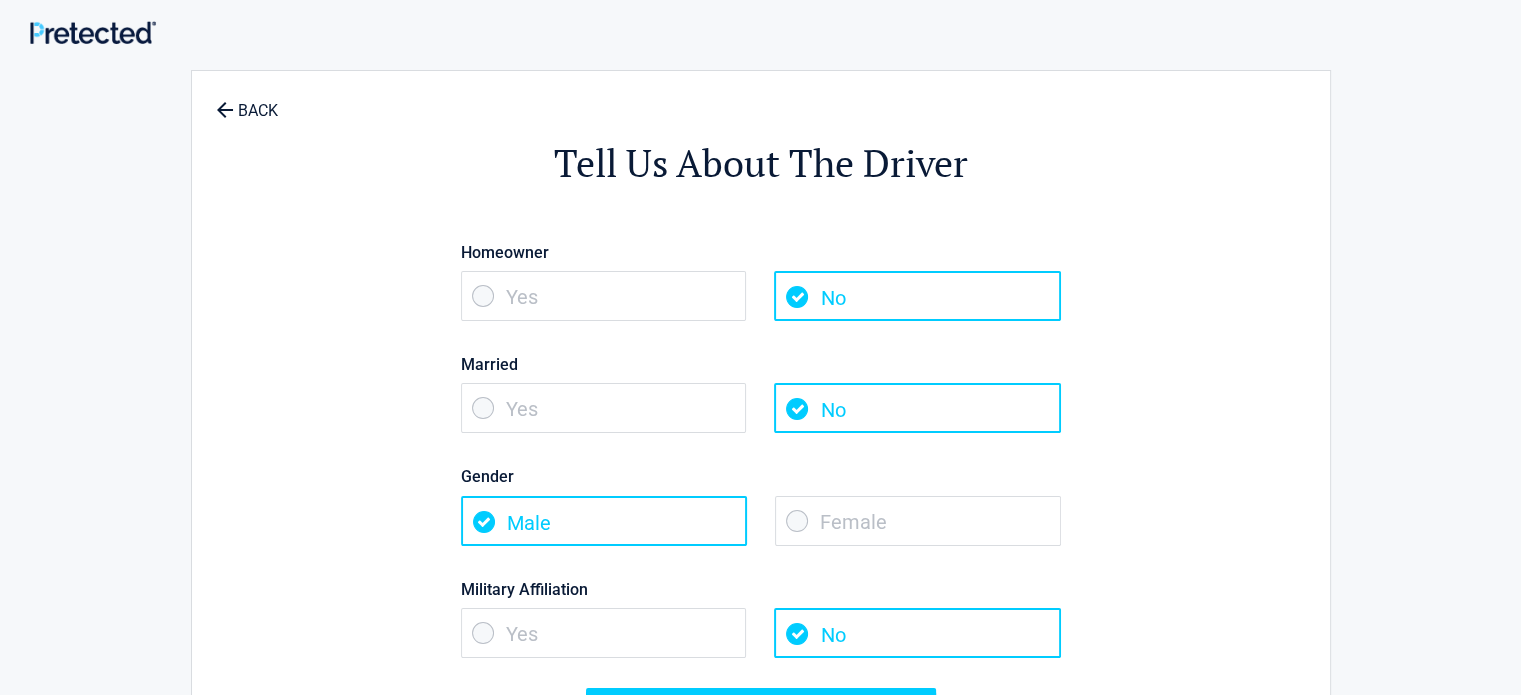 click on "Female" at bounding box center (918, 521) 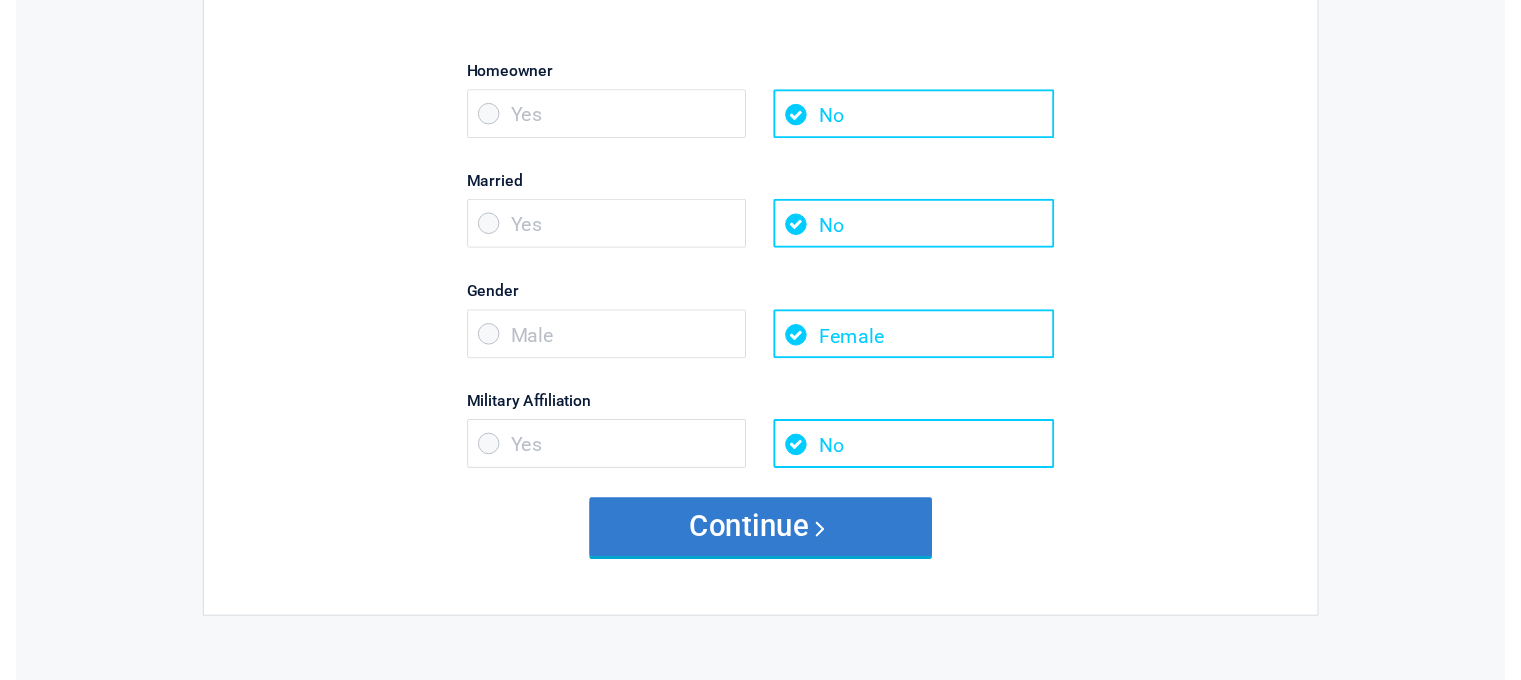 scroll, scrollTop: 200, scrollLeft: 0, axis: vertical 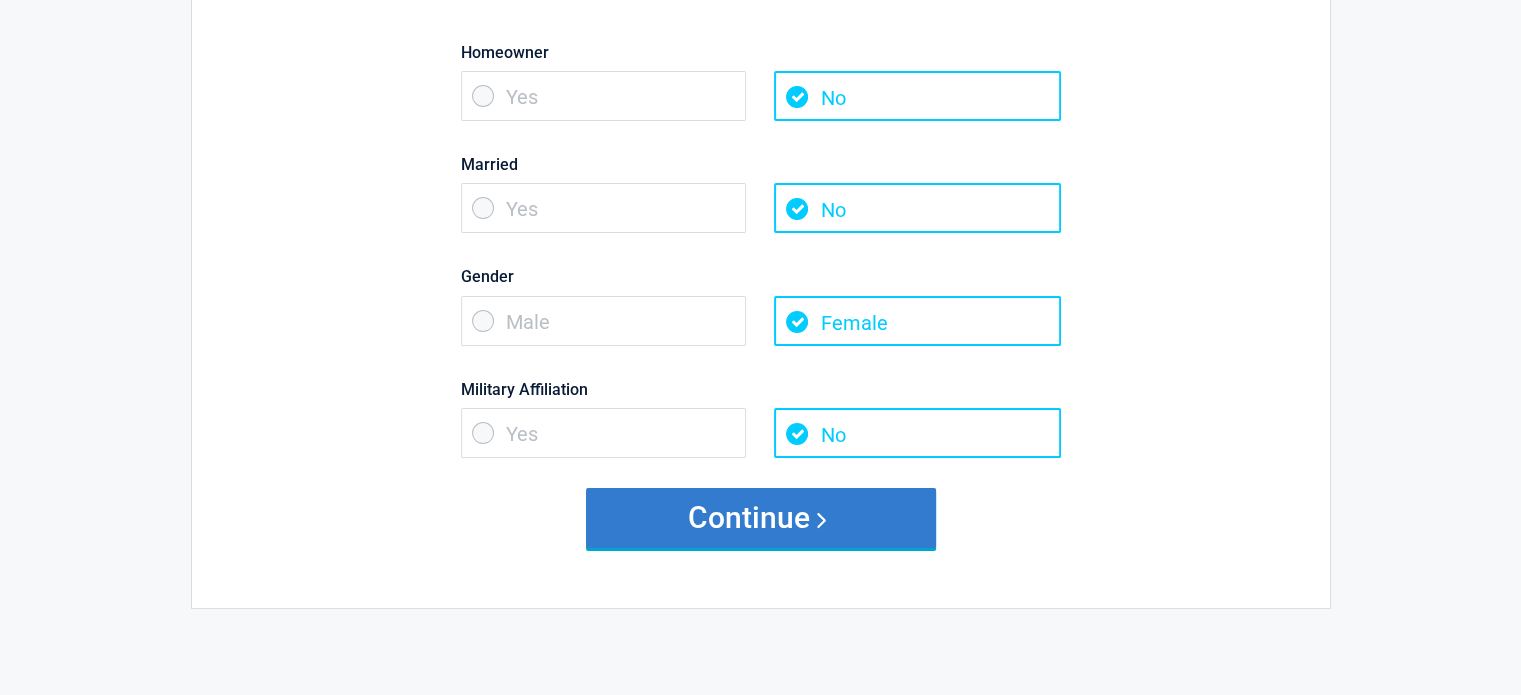 click on "Continue" at bounding box center (761, 518) 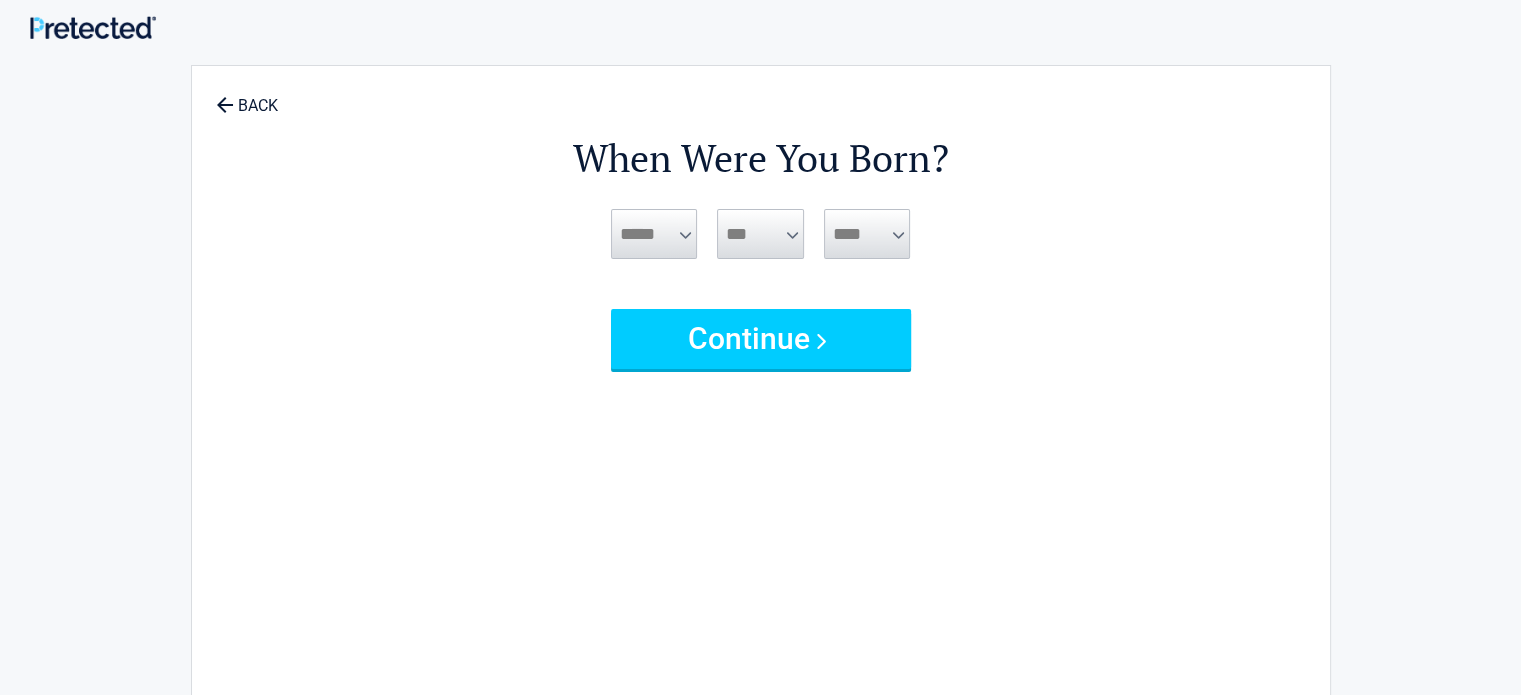 scroll, scrollTop: 0, scrollLeft: 0, axis: both 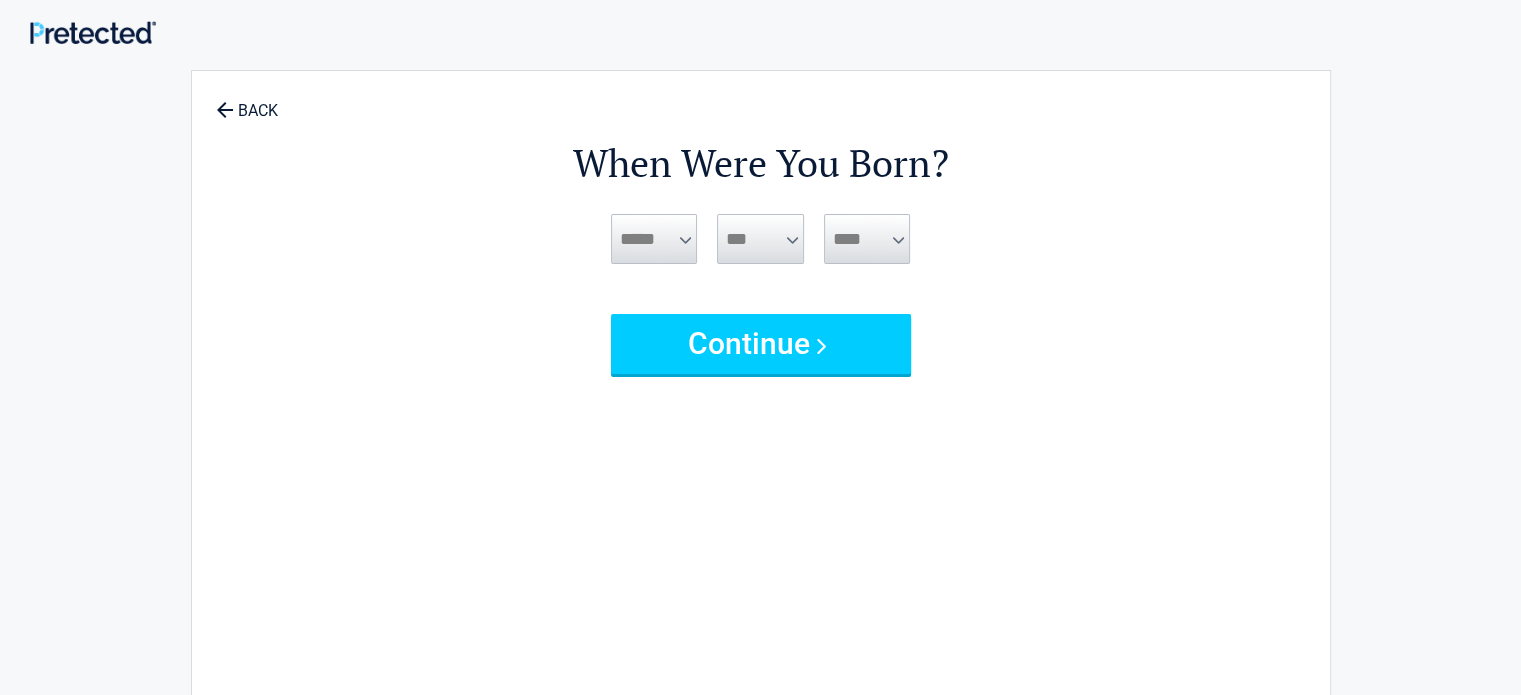 click on "*****
***
***
***
***
***
***
***
***
***
***
***
***" at bounding box center (654, 239) 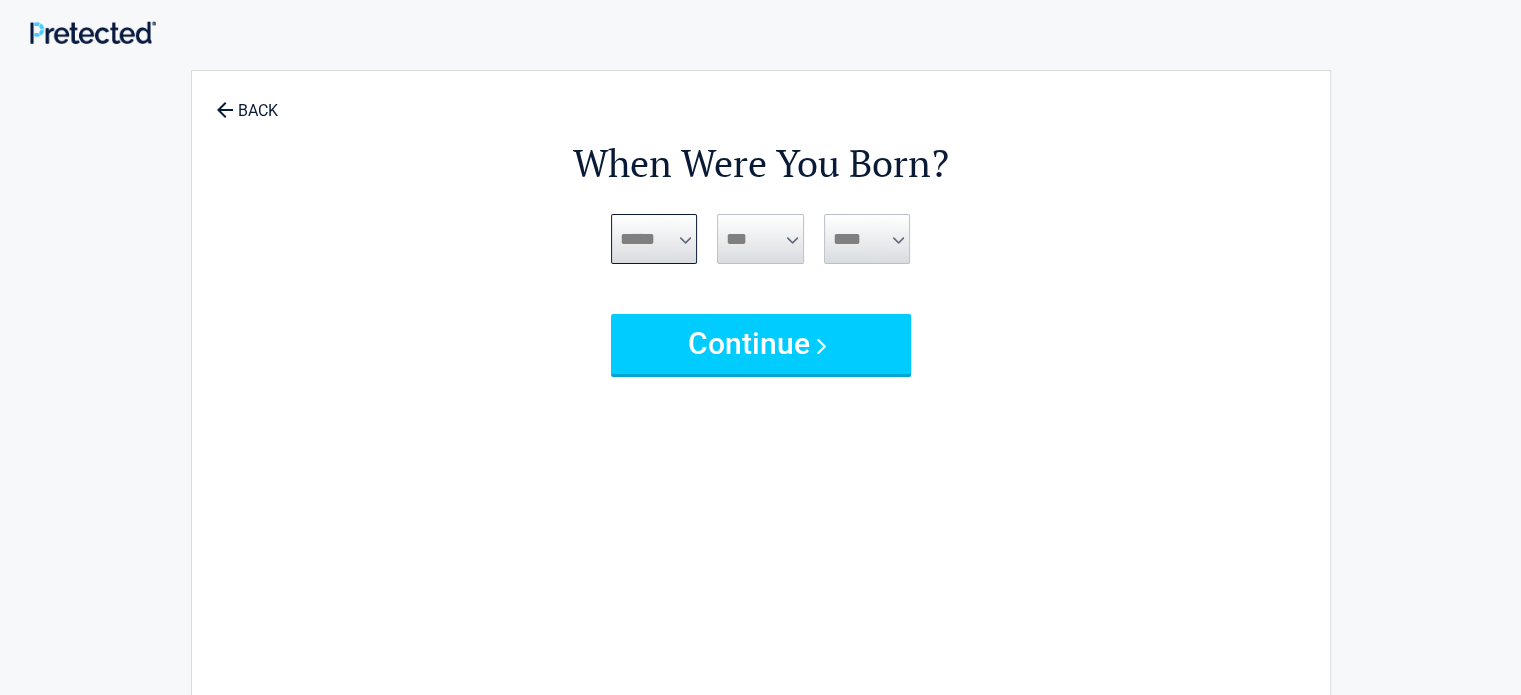 click on "*****
***
***
***
***
***
***
***
***
***
***
***
***" at bounding box center [654, 239] 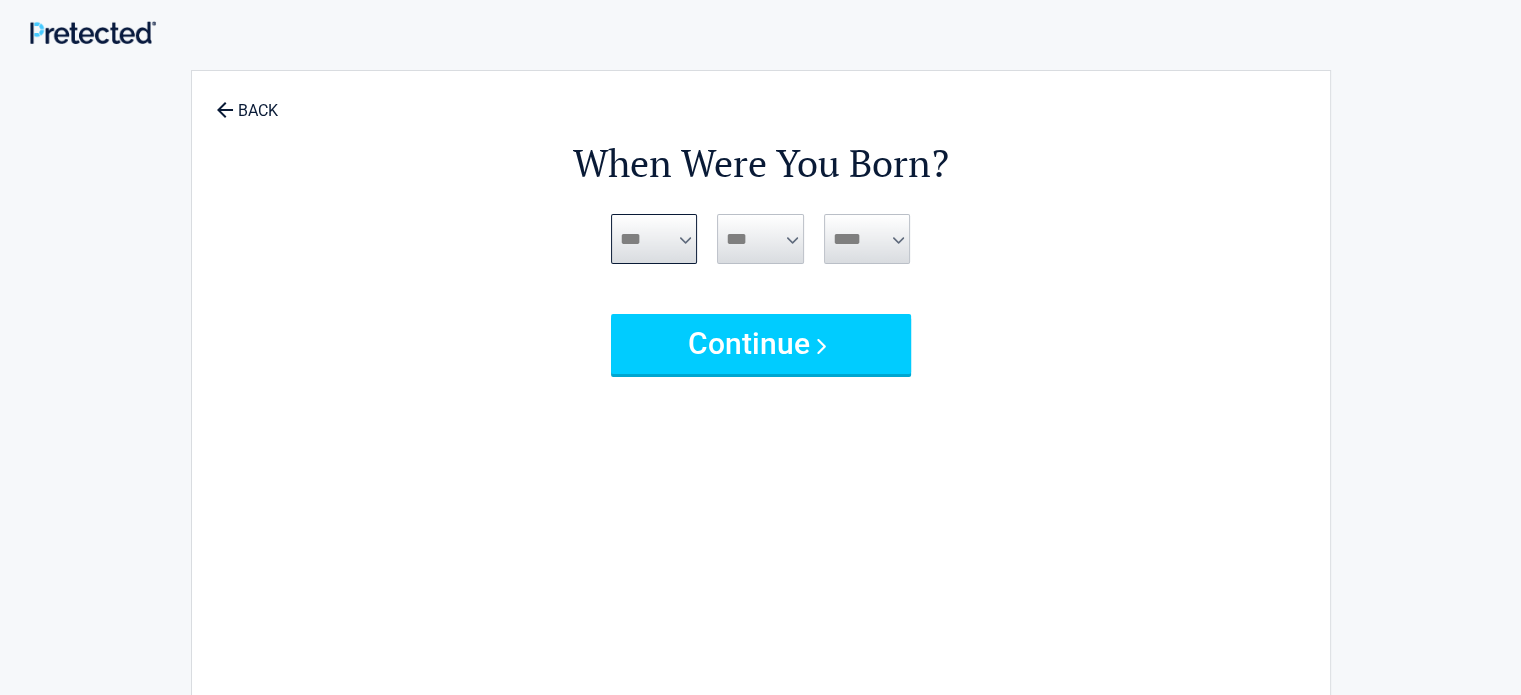 click on "*****
***
***
***
***
***
***
***
***
***
***
***
***" at bounding box center (654, 239) 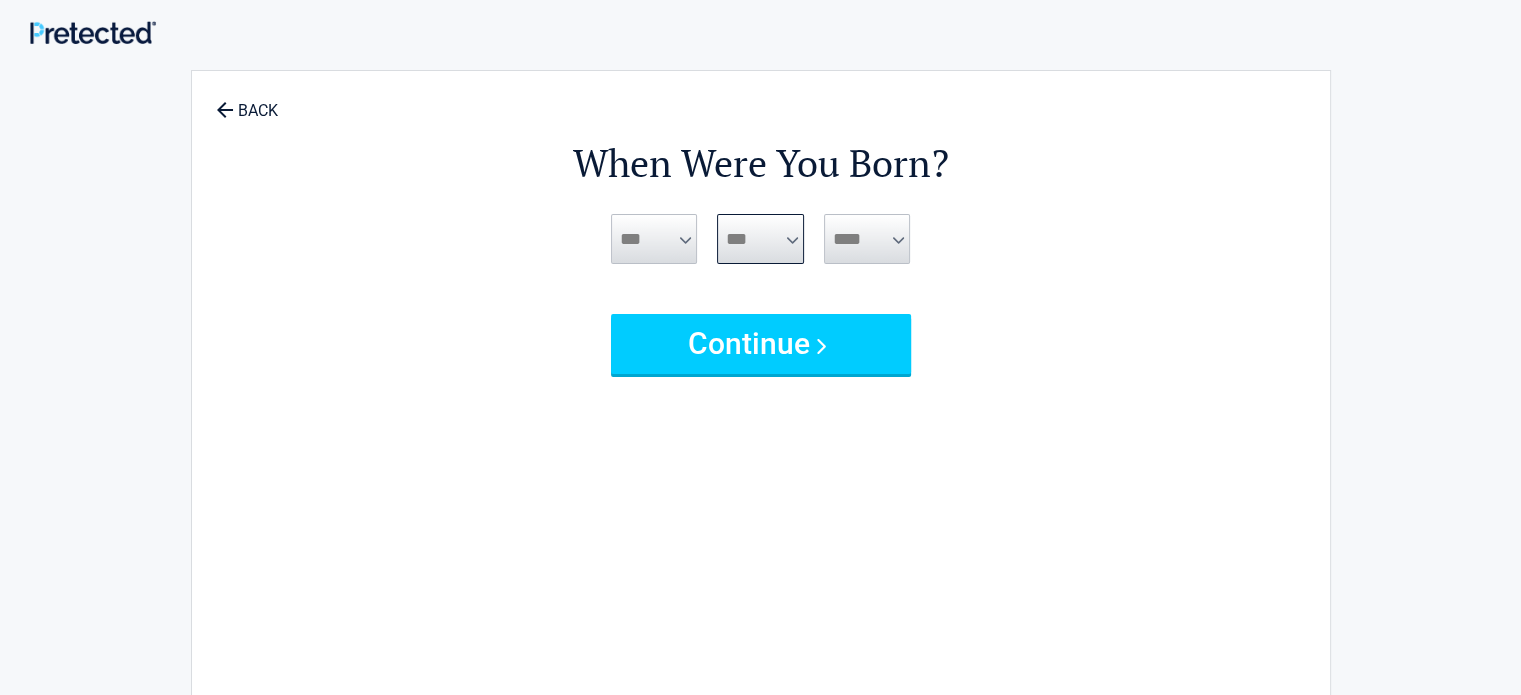 click on "*** * * * * * * * * * ** ** ** ** ** ** ** ** ** ** ** ** ** ** ** ** ** ** ** ** ** **" at bounding box center (760, 239) 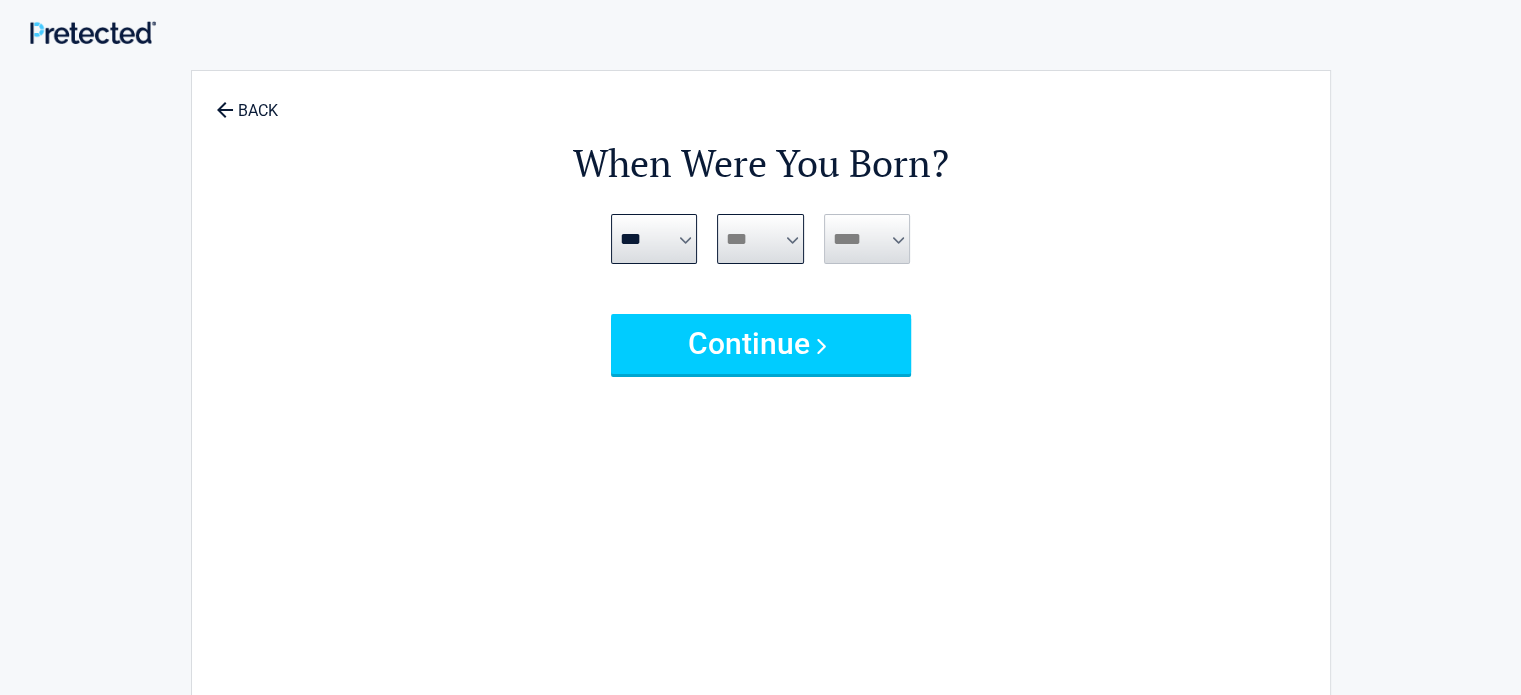 select on "**" 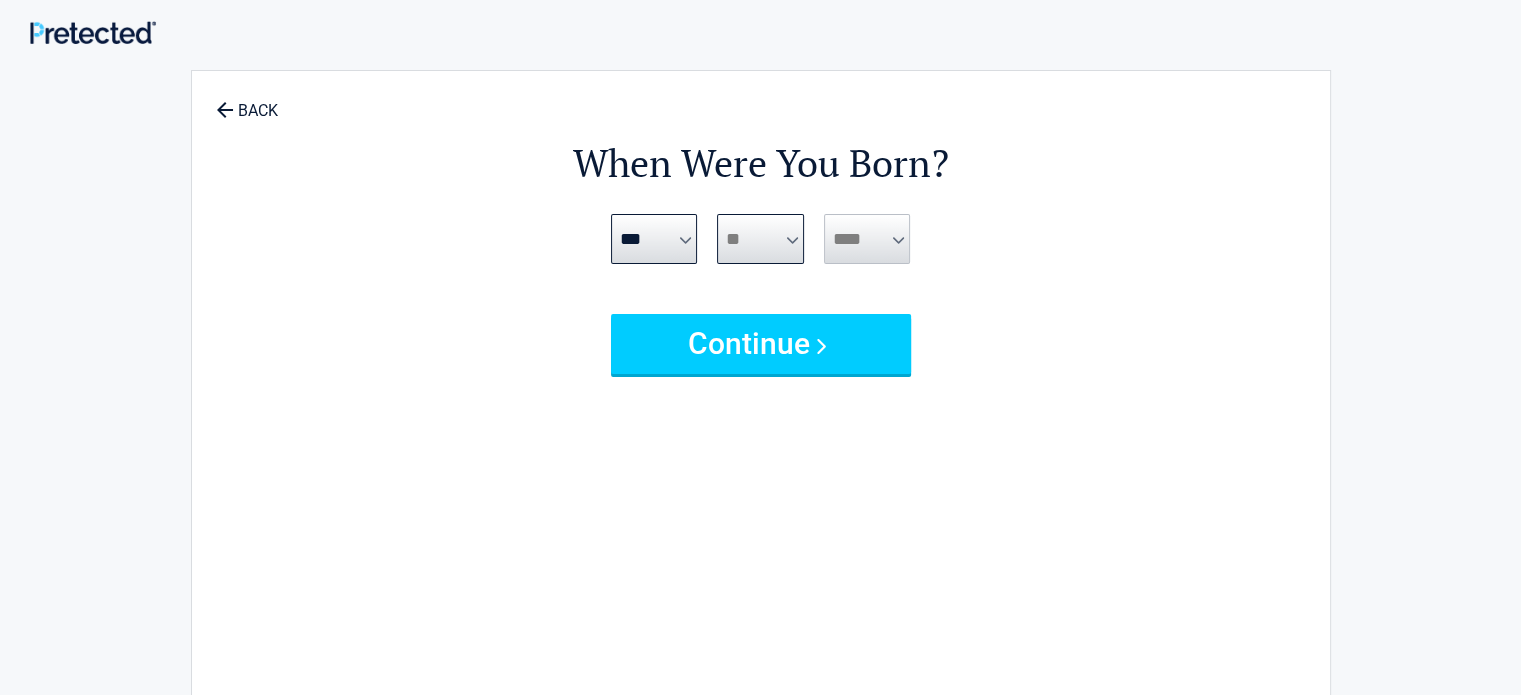 click on "*** * * * * * * * * * ** ** ** ** ** ** ** ** ** ** ** ** ** ** ** ** ** ** ** ** ** **" at bounding box center [760, 239] 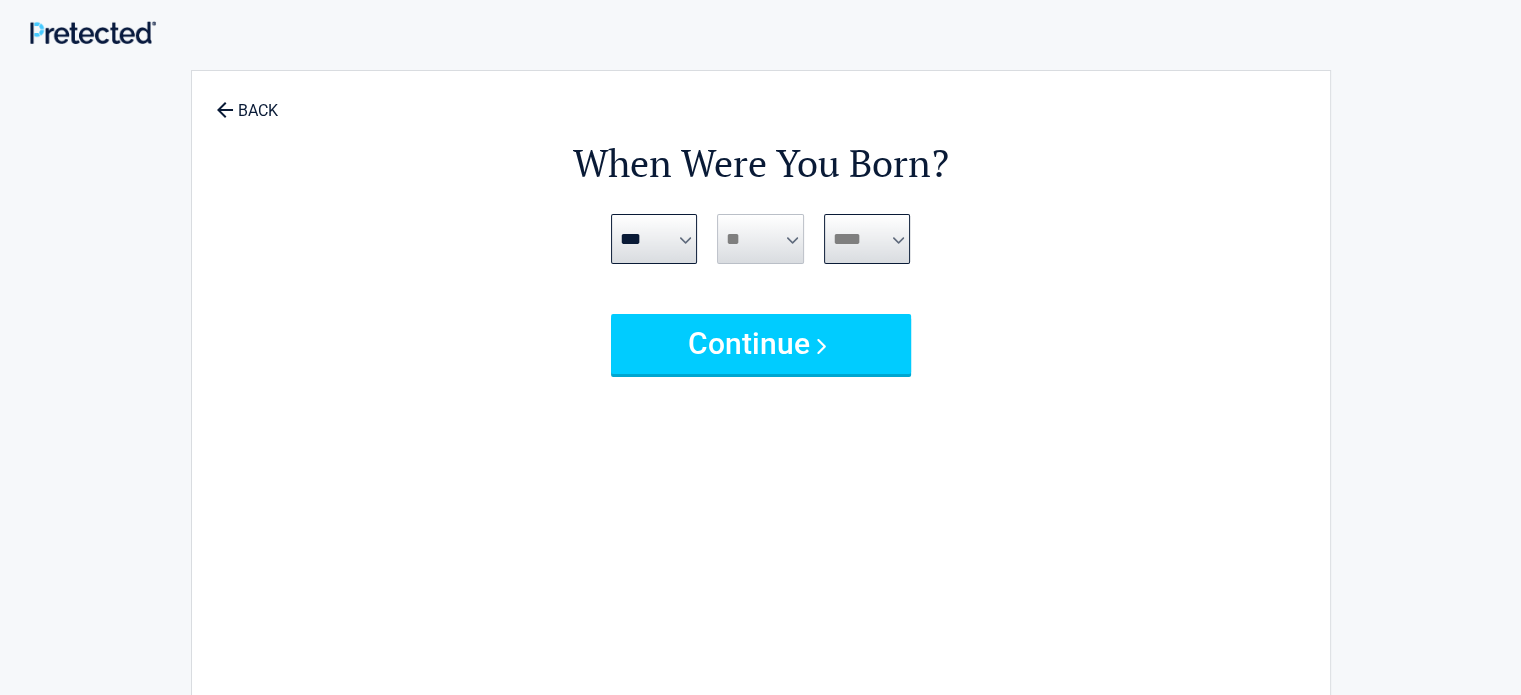 click on "****
****
****
****
****
****
****
****
****
****
****
****
****
****
****
****
****
****
****
****
****
****
****
****
****
****
****
****
****
****
****
****
****
****
****
****
****
****
****
****
****
****
****
****
****
****
****
****
****
****
****
****
****
****
****
****
****
****
****
****
****
****
****
****" at bounding box center [867, 239] 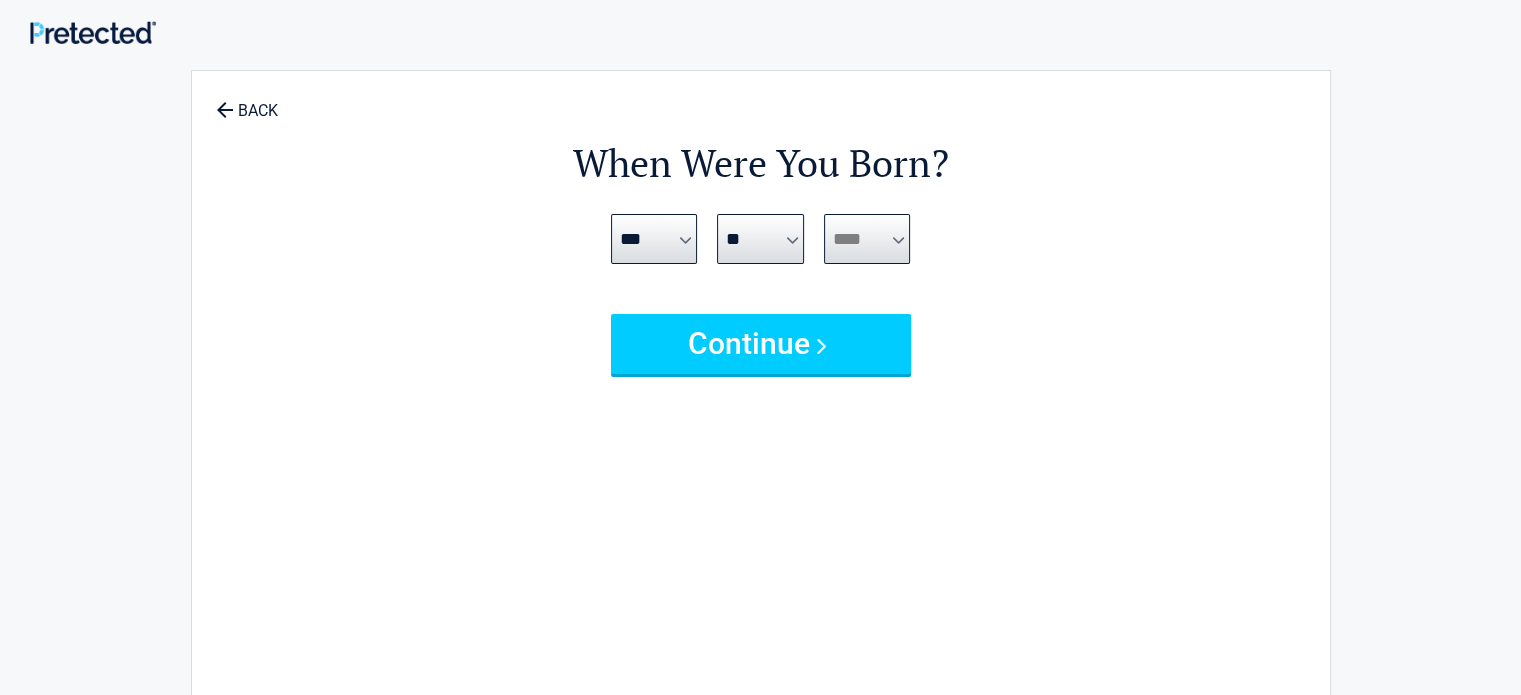 select on "****" 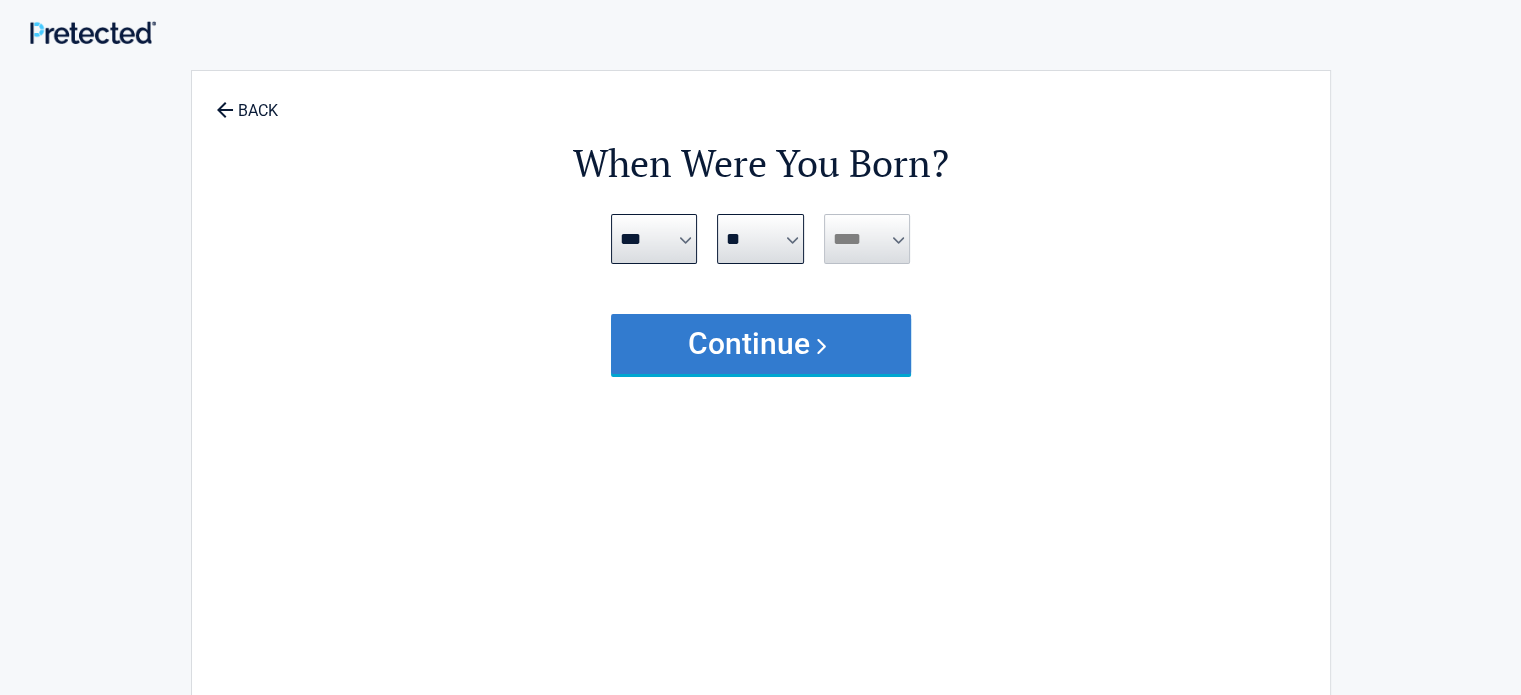click on "Continue" at bounding box center (761, 344) 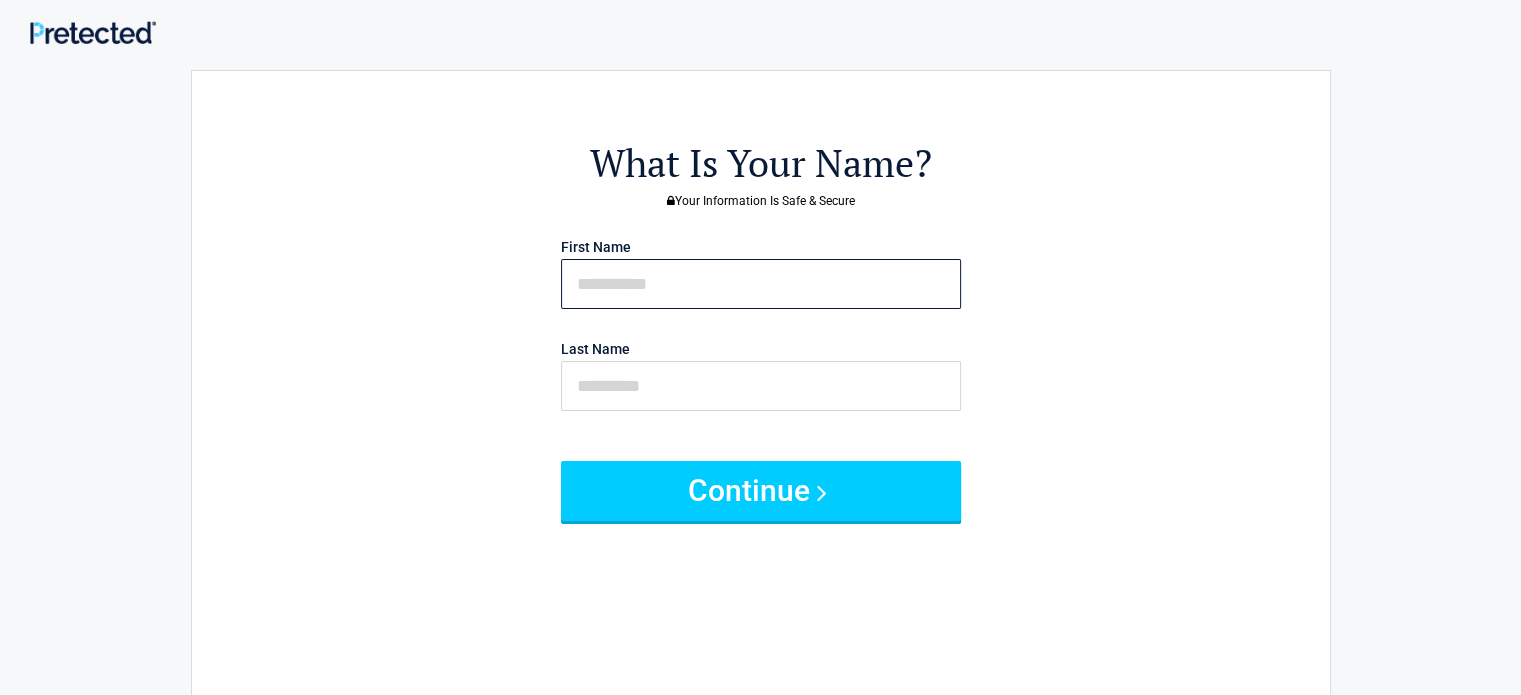 click at bounding box center [761, 284] 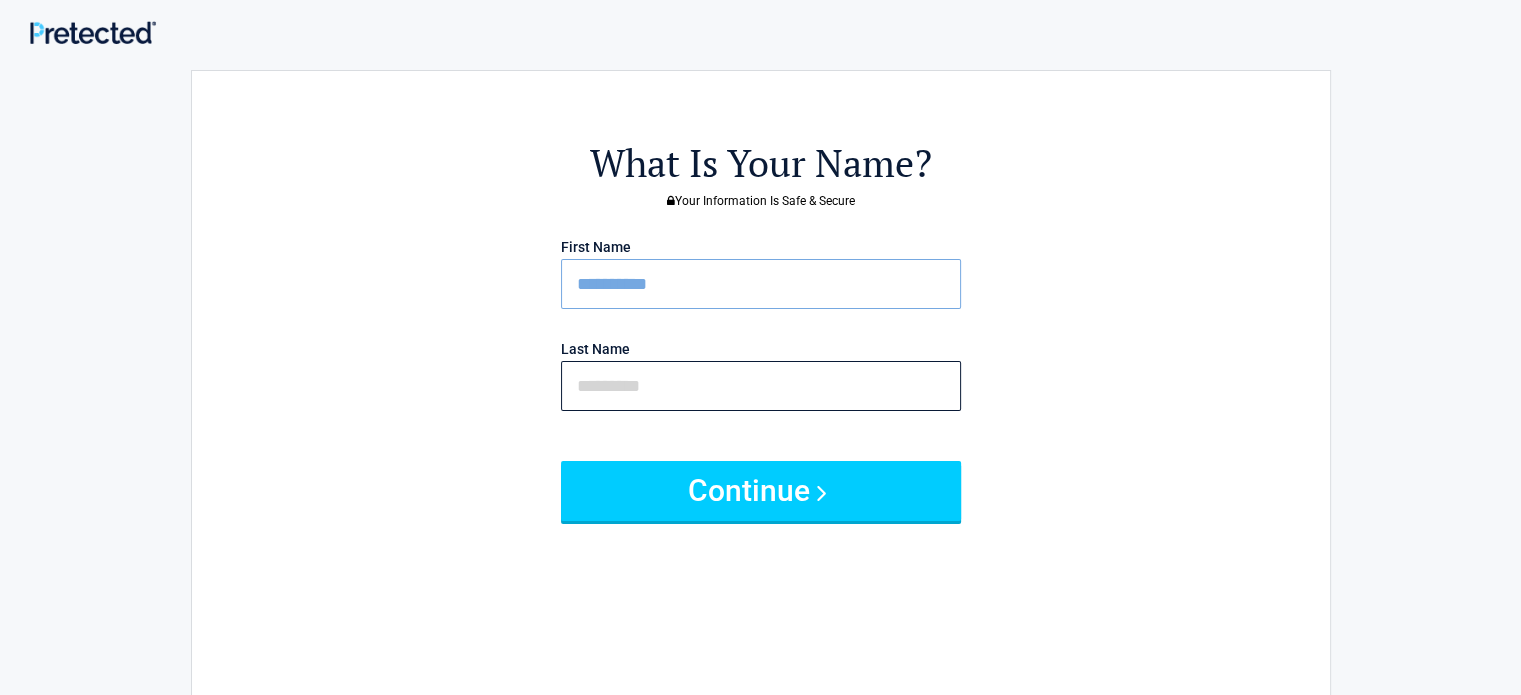 click at bounding box center [761, 386] 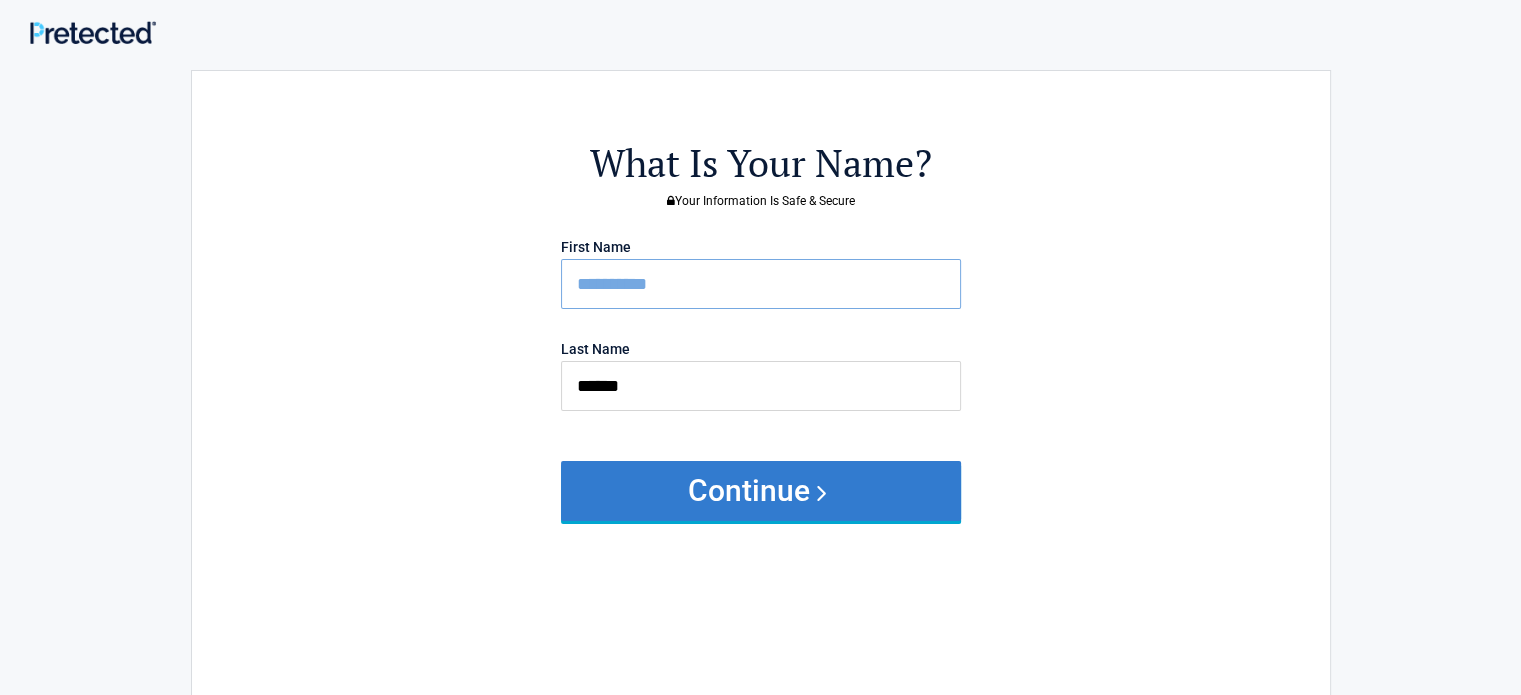 click on "Continue" at bounding box center (761, 491) 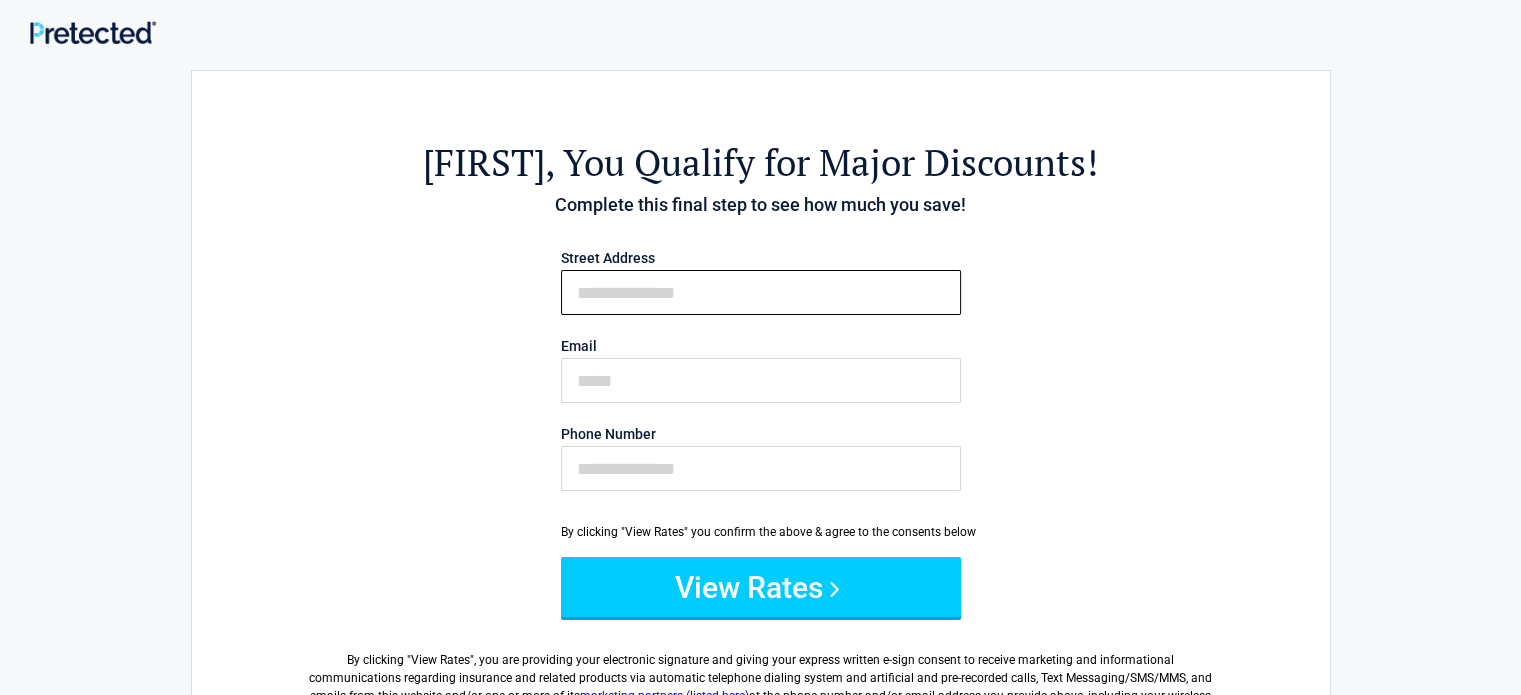 click on "First Name" at bounding box center (761, 292) 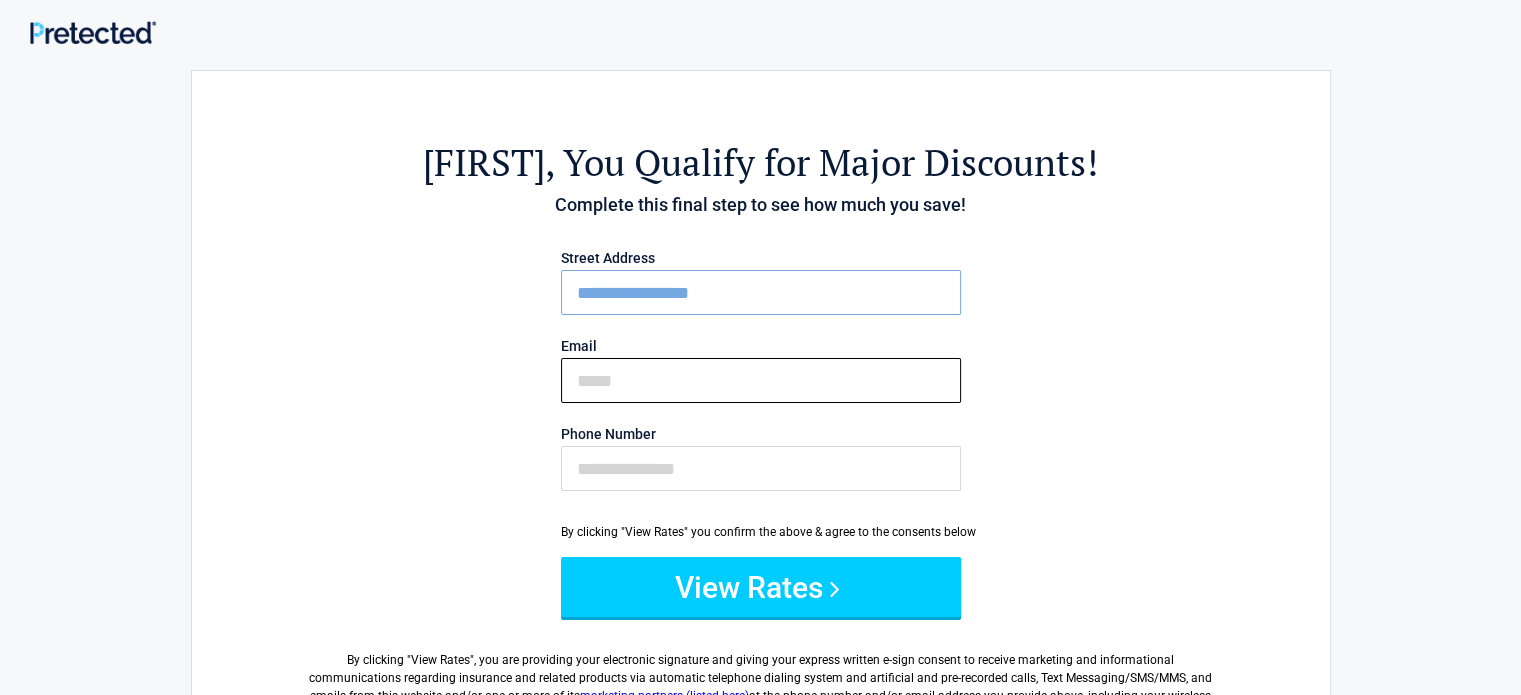 click on "Email" at bounding box center (761, 380) 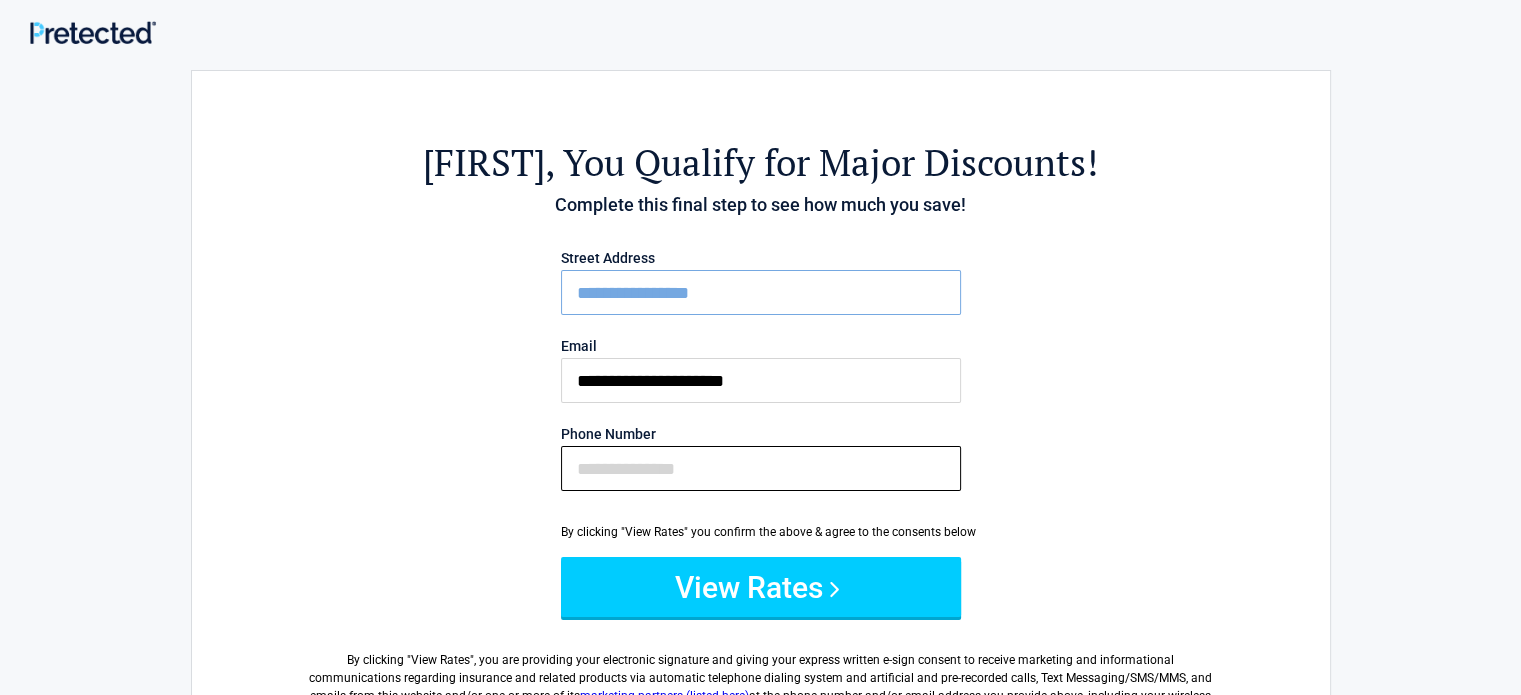 click on "Phone Number" at bounding box center (761, 468) 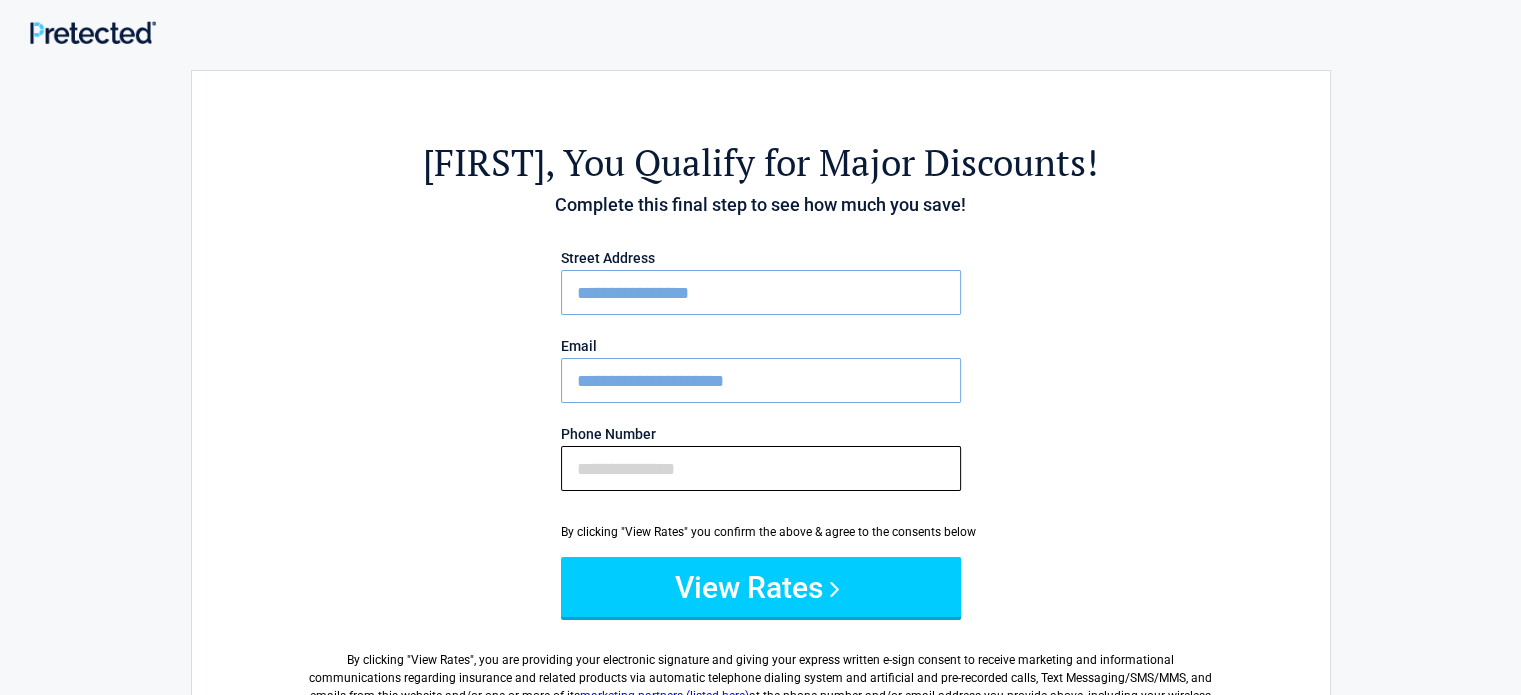 click on "Phone Number" at bounding box center [761, 468] 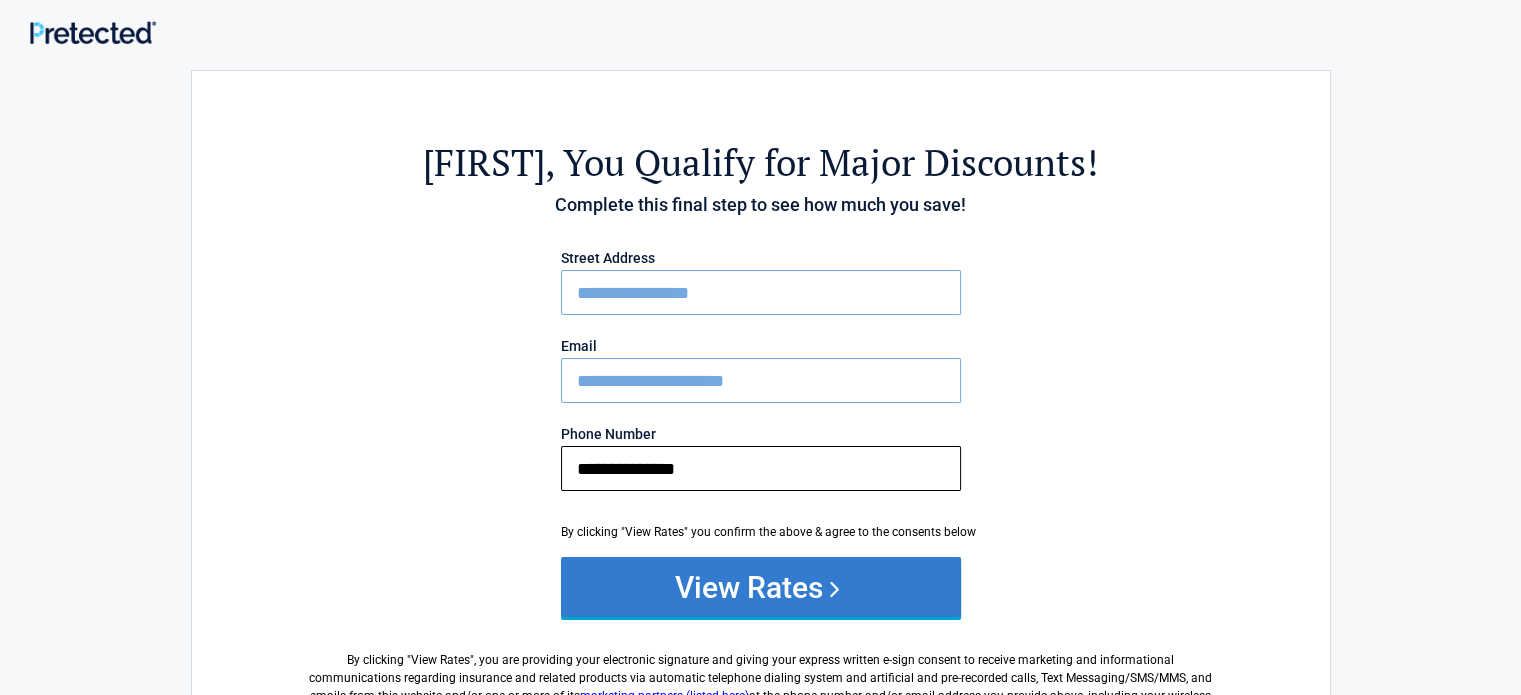 type on "**********" 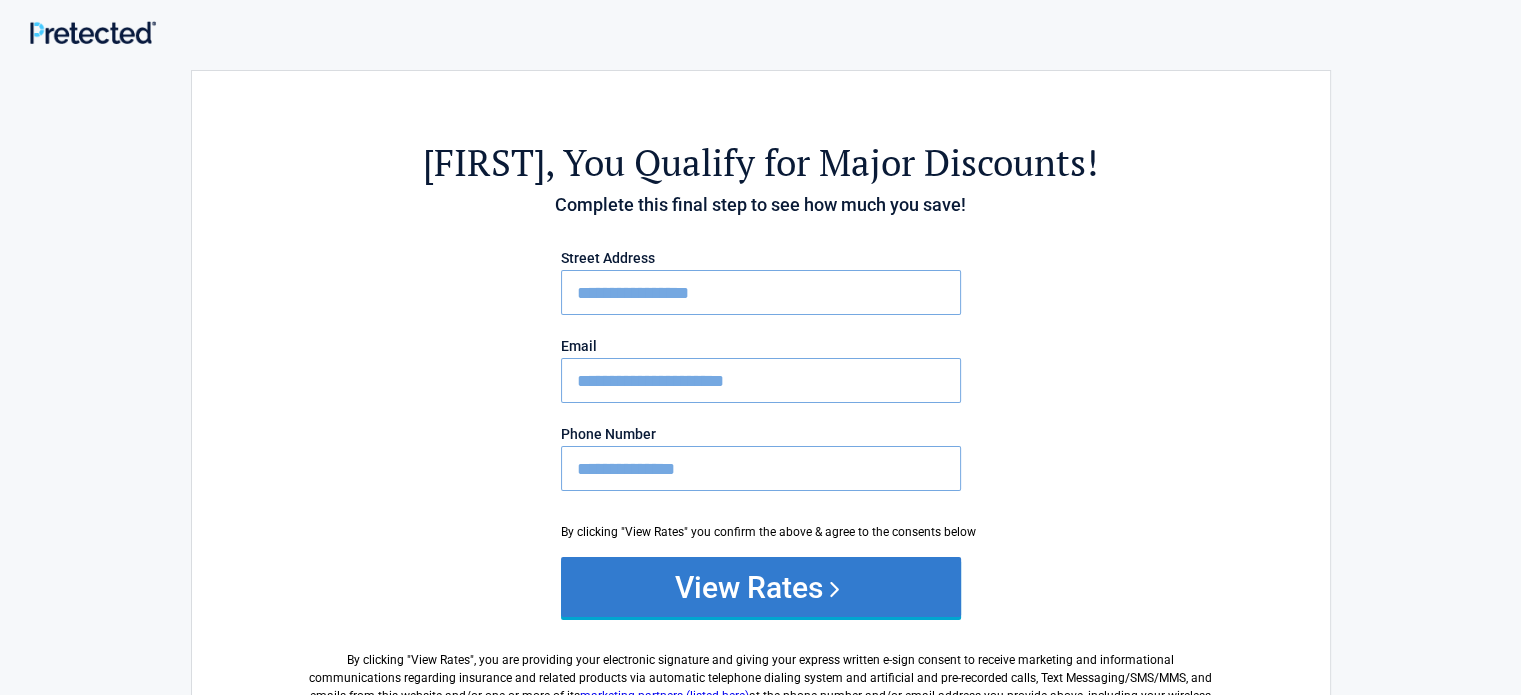 click on "View Rates" at bounding box center (761, 587) 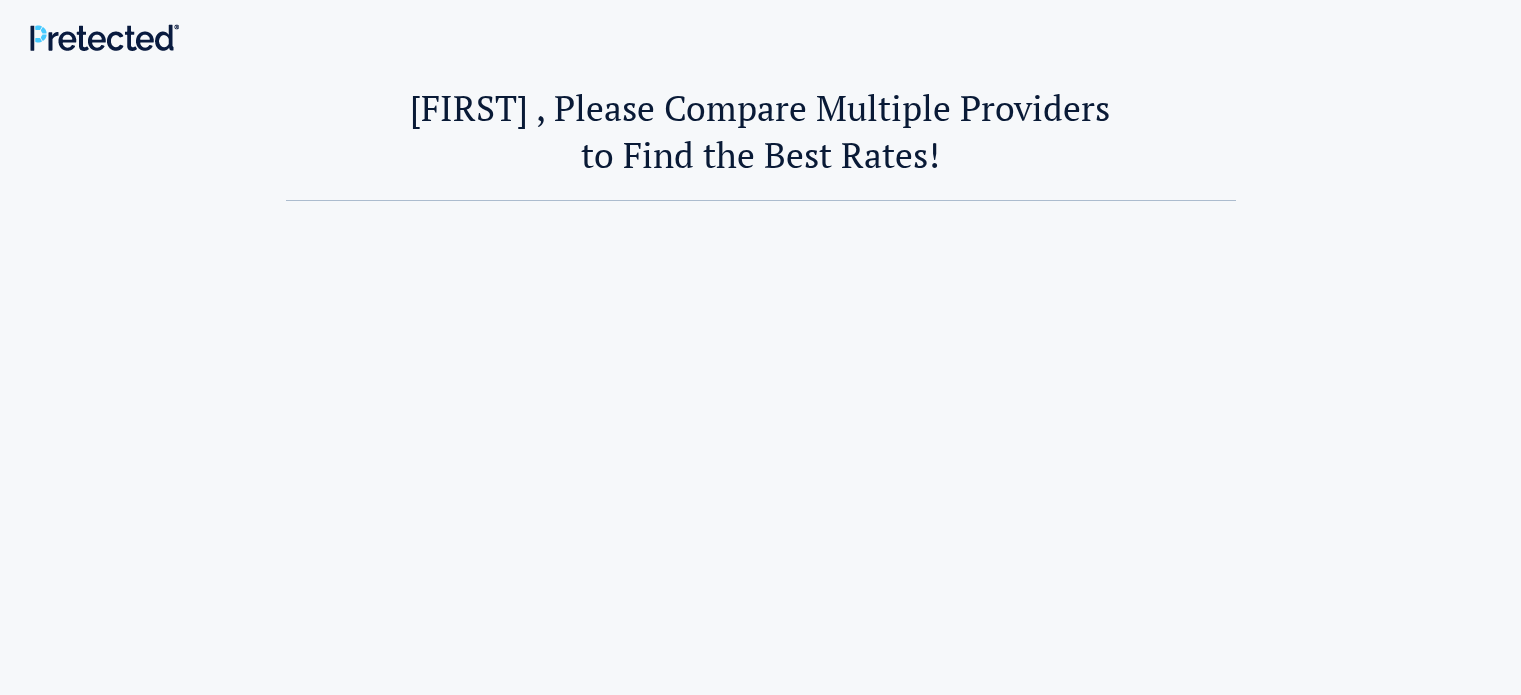 scroll, scrollTop: 0, scrollLeft: 0, axis: both 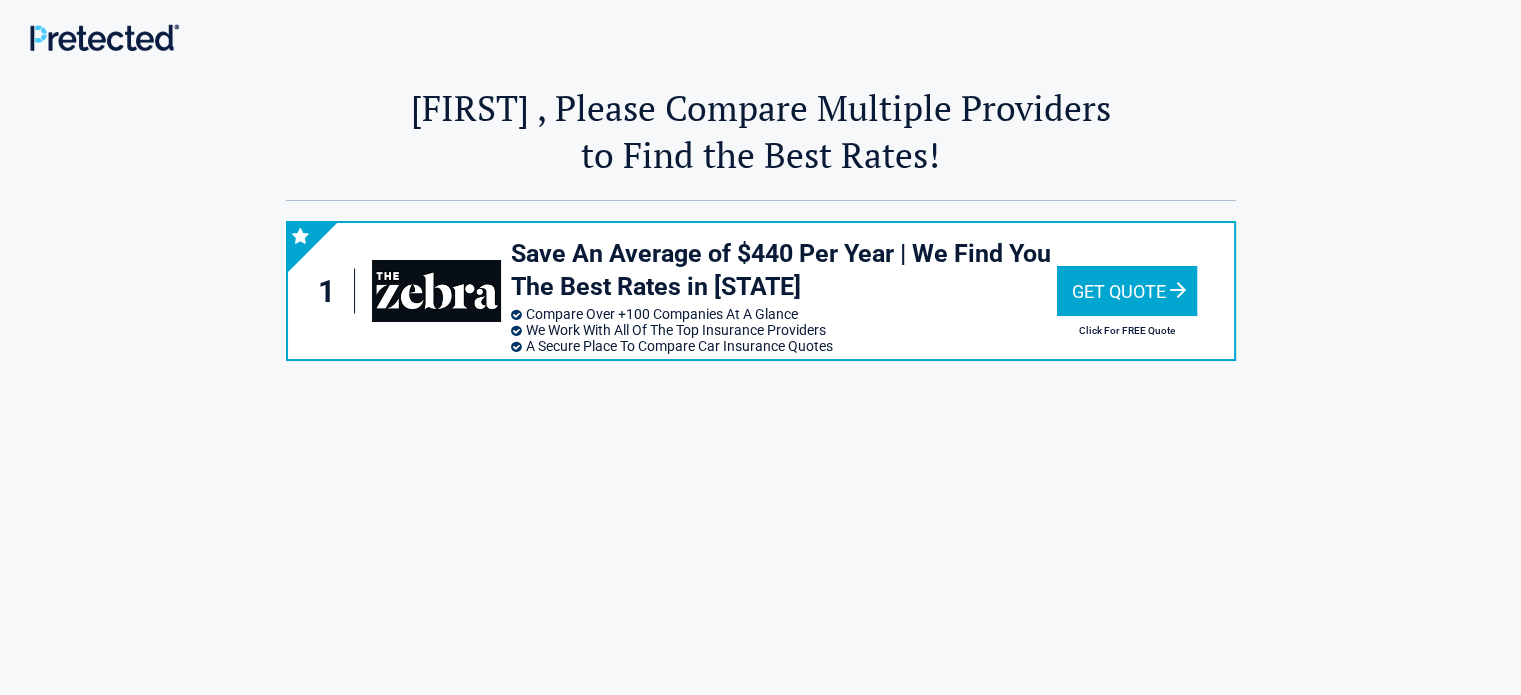 click on "Get Quote" at bounding box center [1127, 291] 